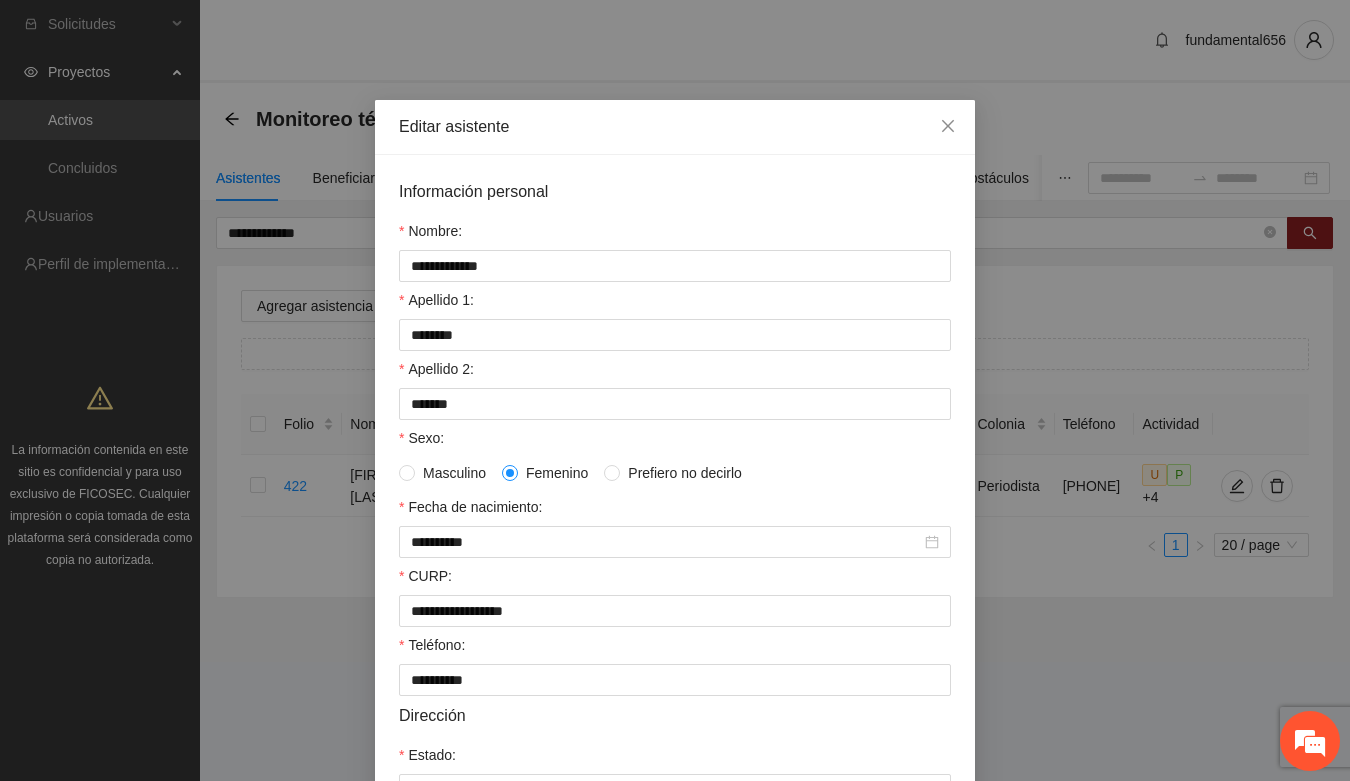scroll, scrollTop: 0, scrollLeft: 0, axis: both 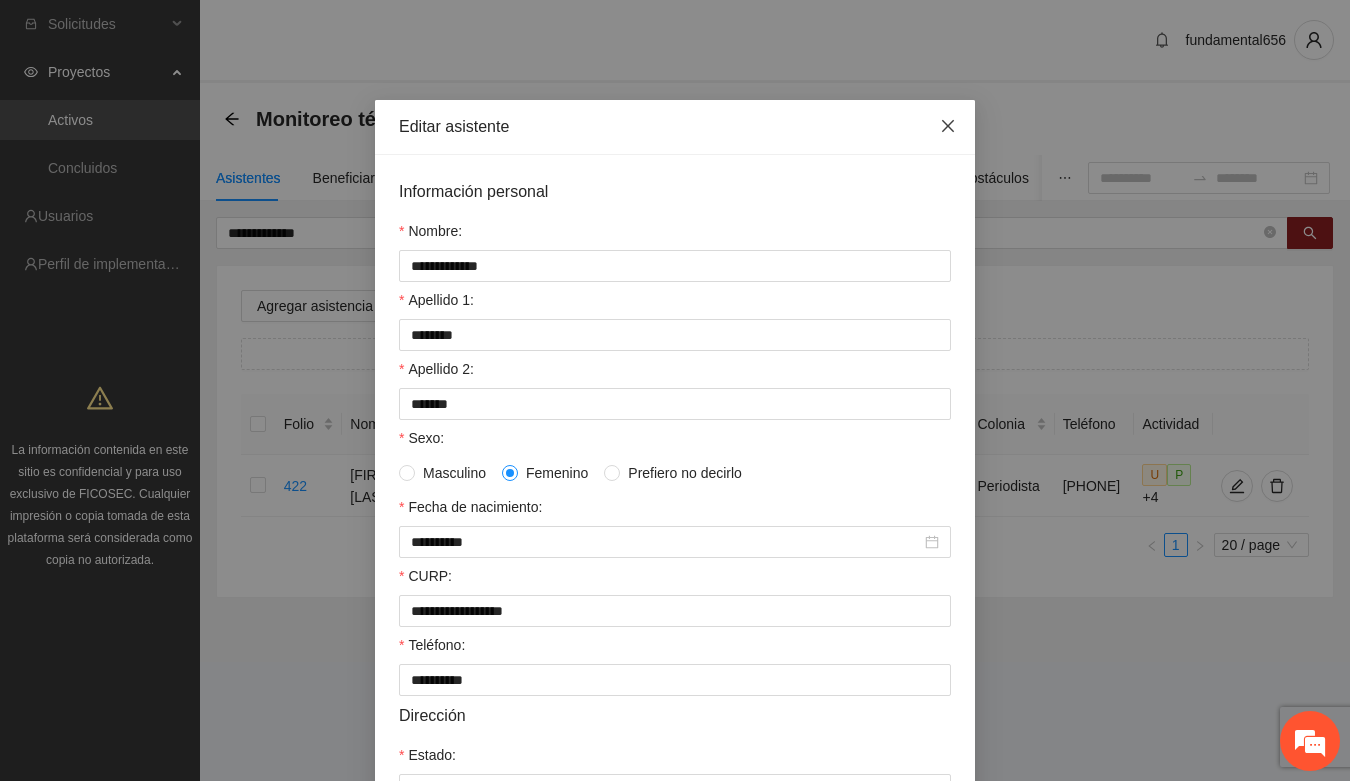click 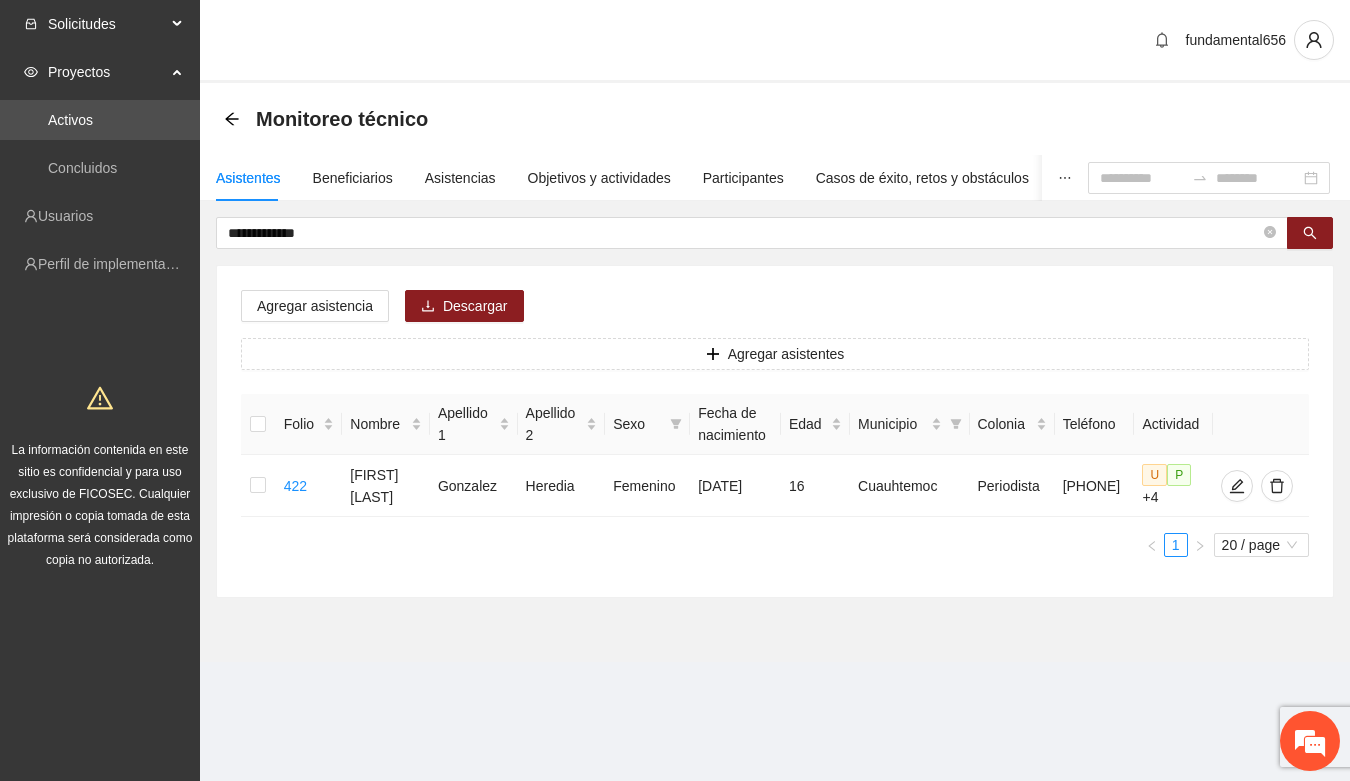 click on "Solicitudes" at bounding box center [107, 24] 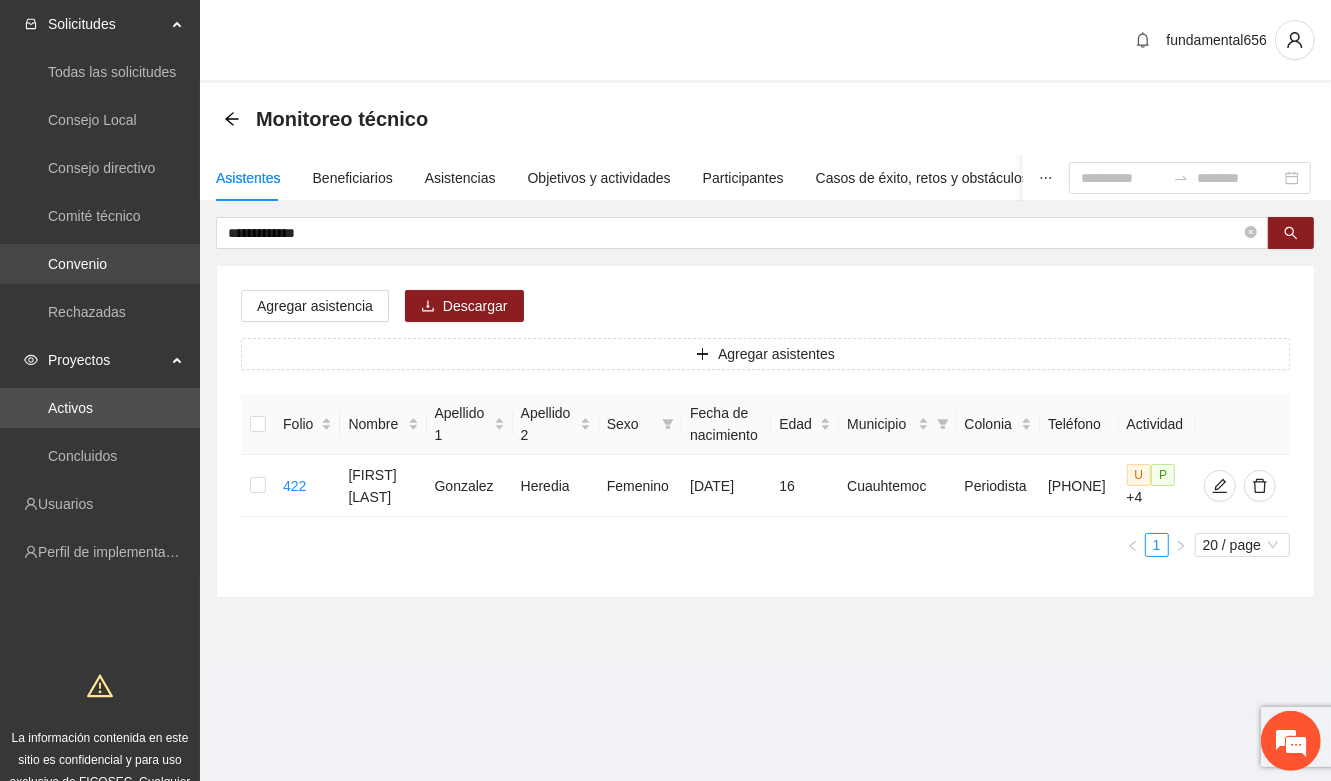 click on "Convenio" at bounding box center (77, 264) 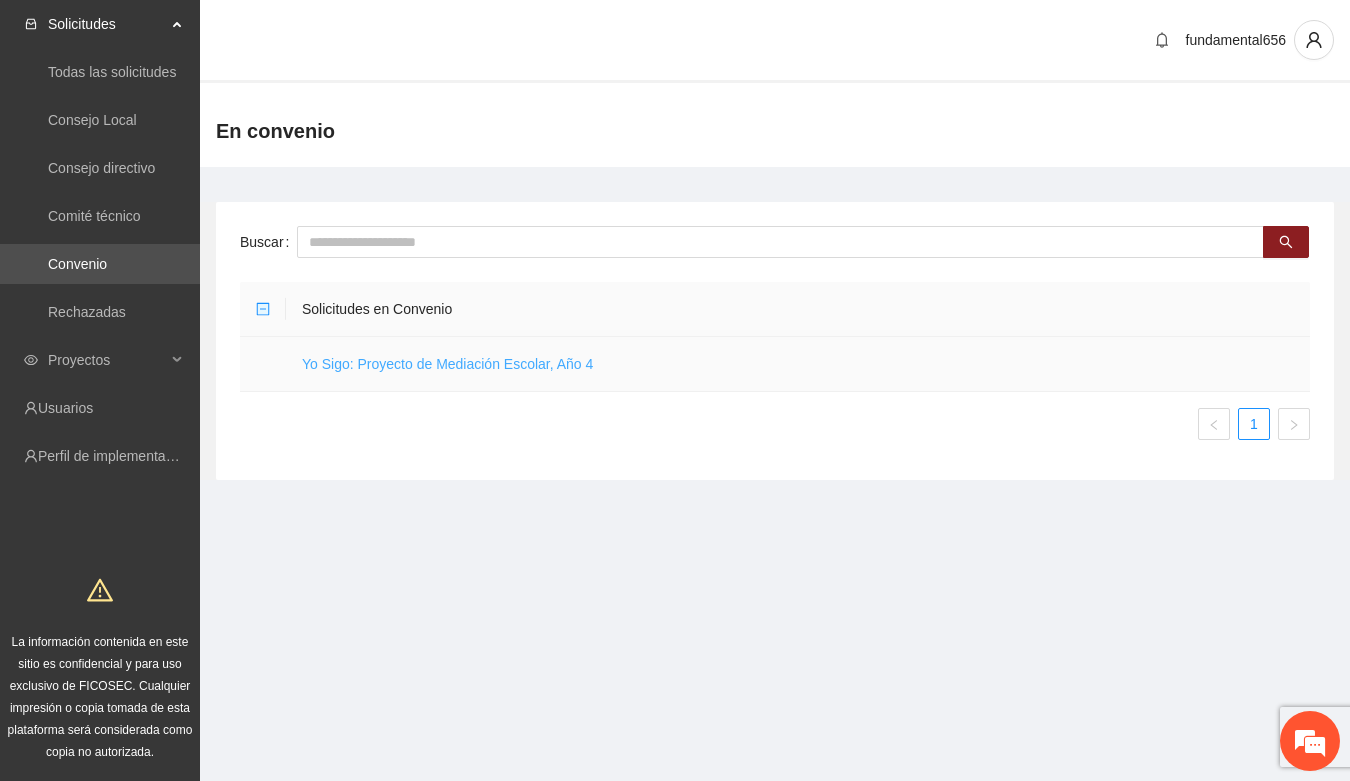 click on "Yo Sigo: Proyecto de Mediación Escolar, Año 4" at bounding box center (447, 364) 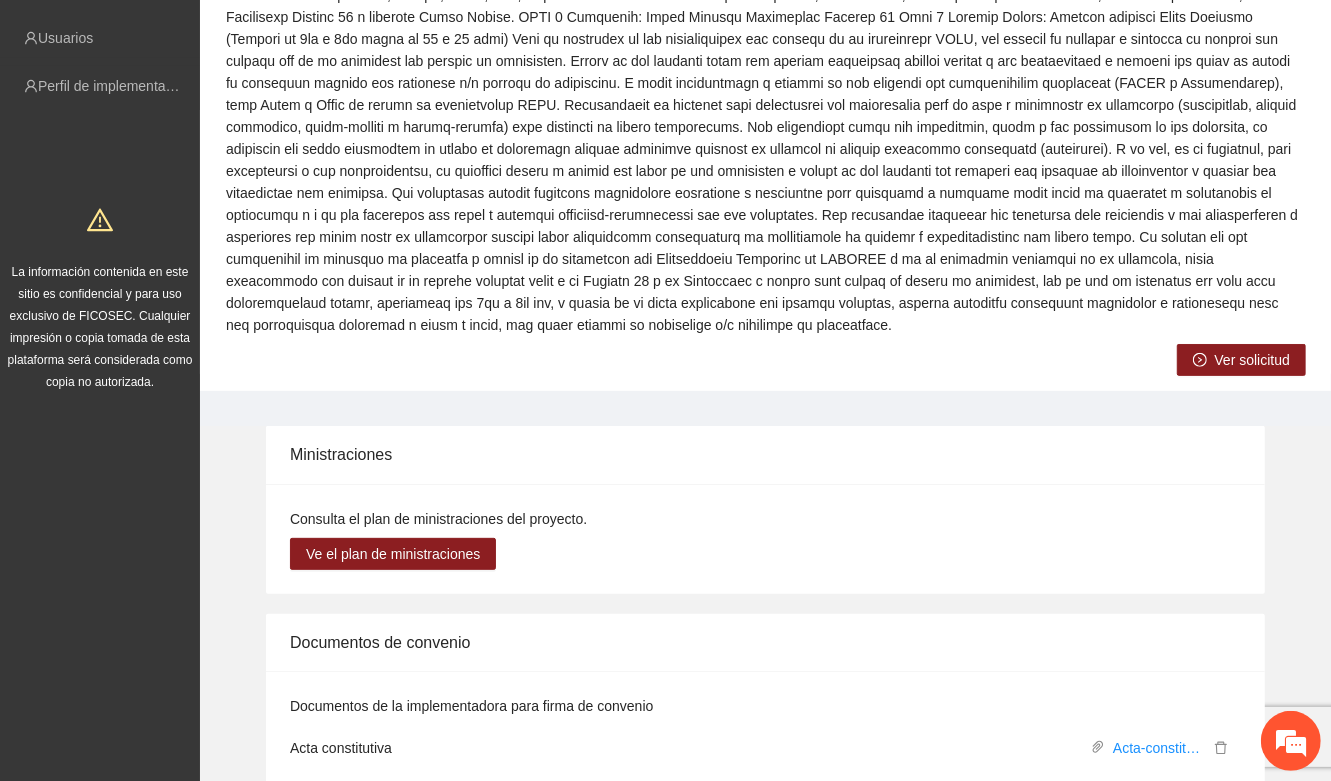 scroll, scrollTop: 375, scrollLeft: 0, axis: vertical 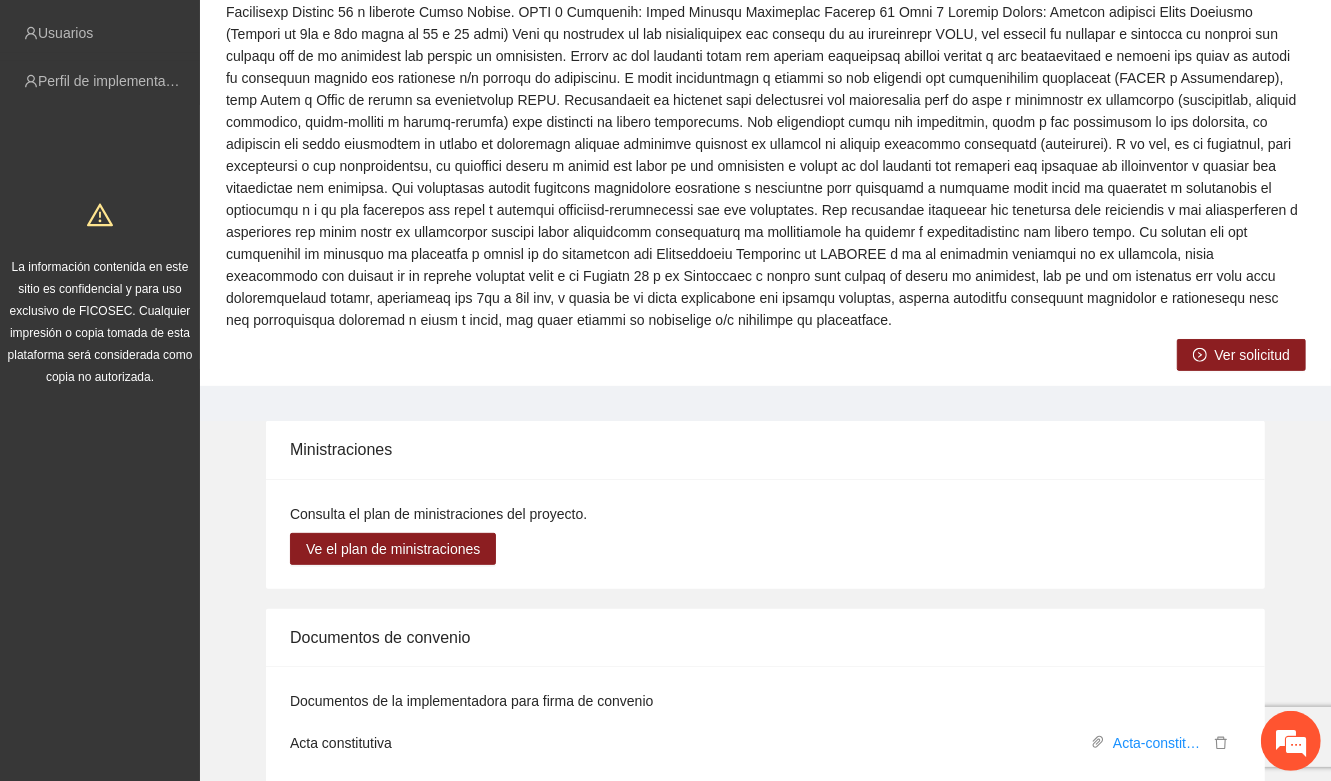 click on "Ver solicitud" at bounding box center (1252, 355) 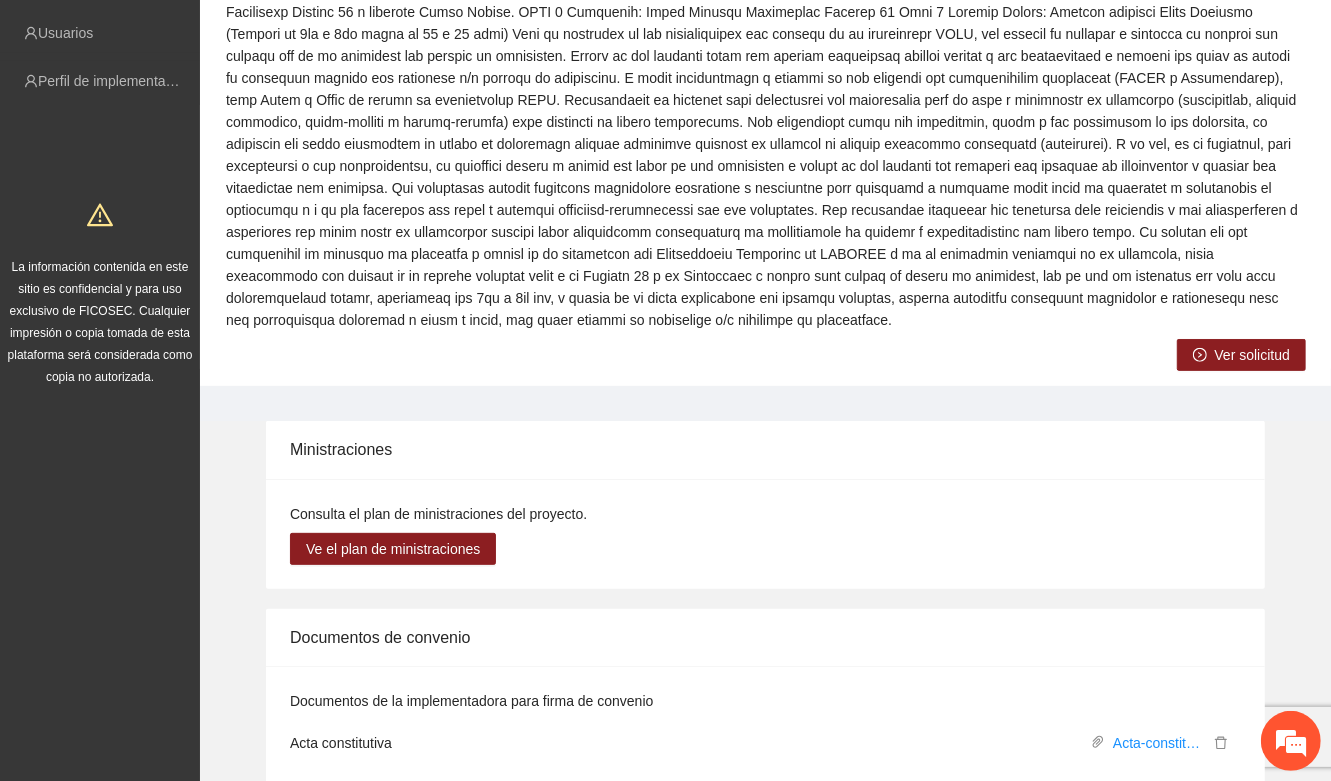 scroll, scrollTop: 0, scrollLeft: 0, axis: both 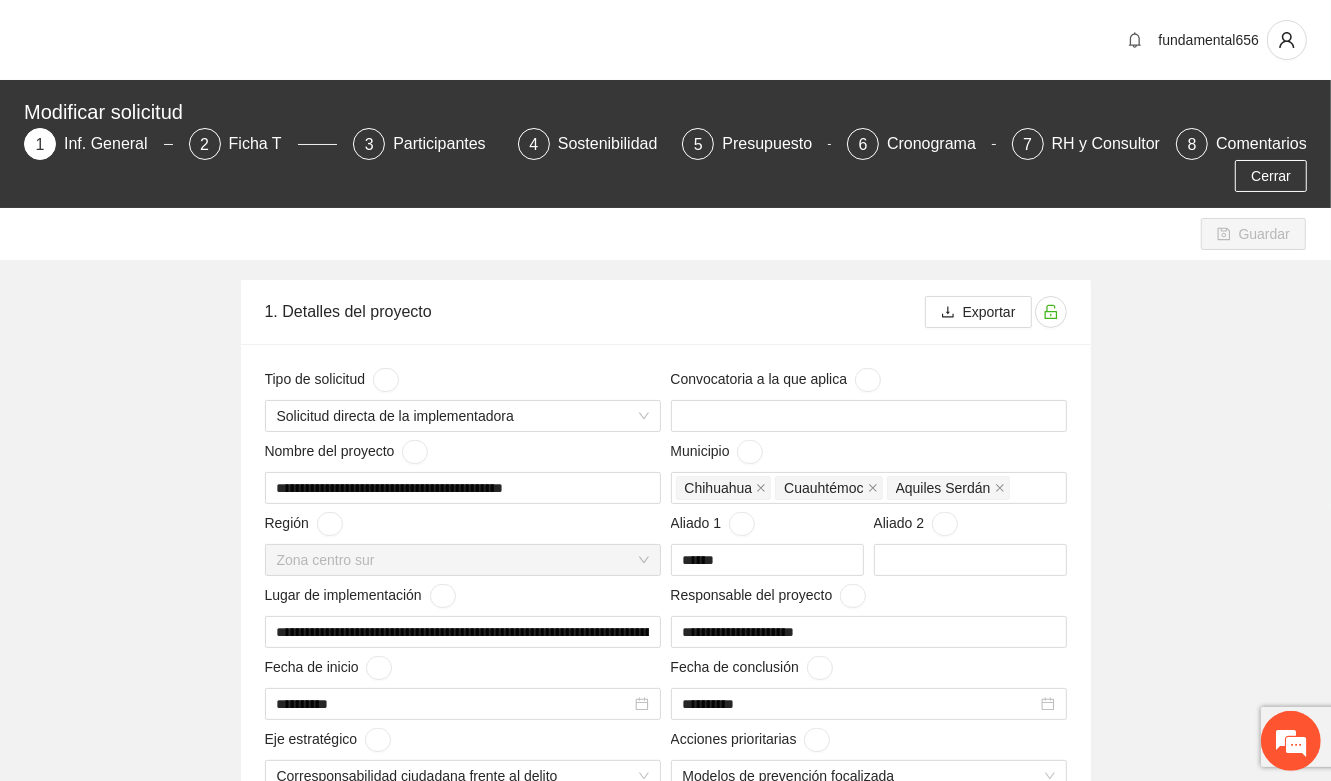 type 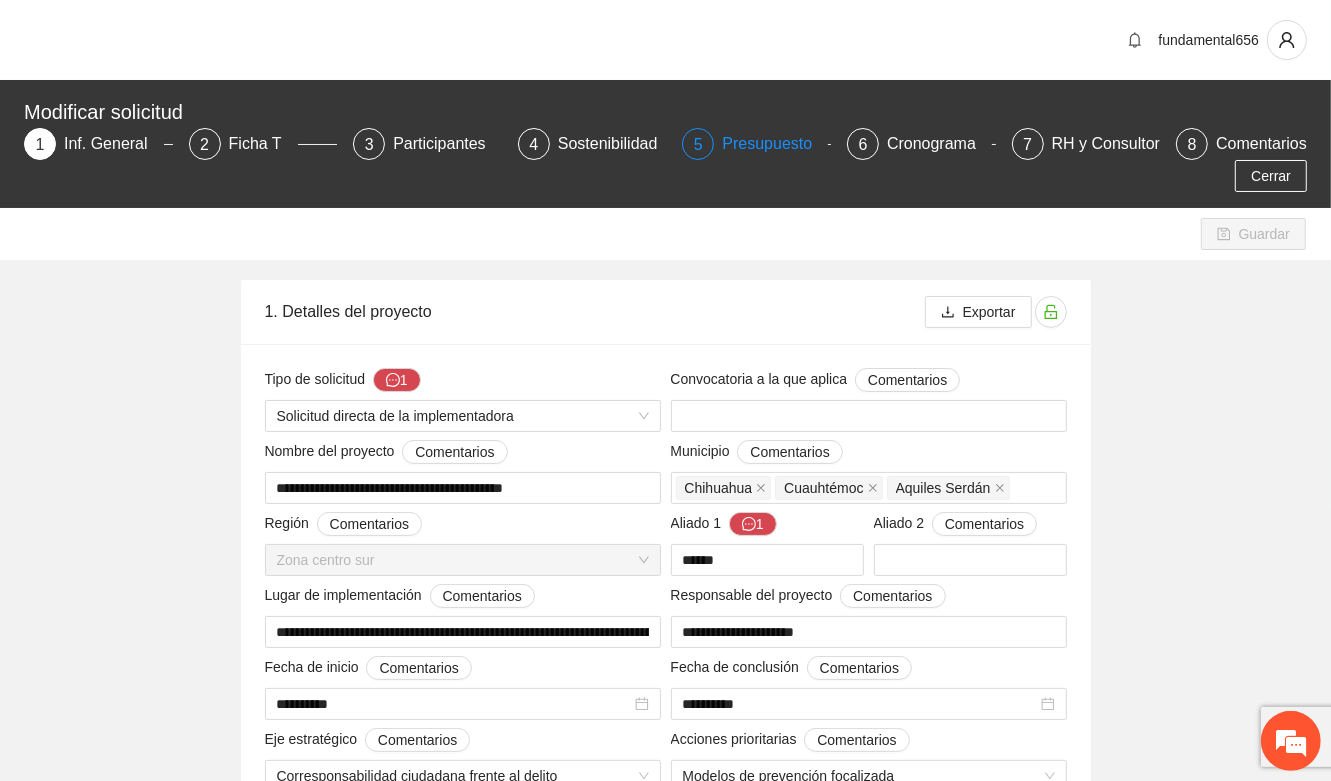 click on "Presupuesto" at bounding box center (775, 144) 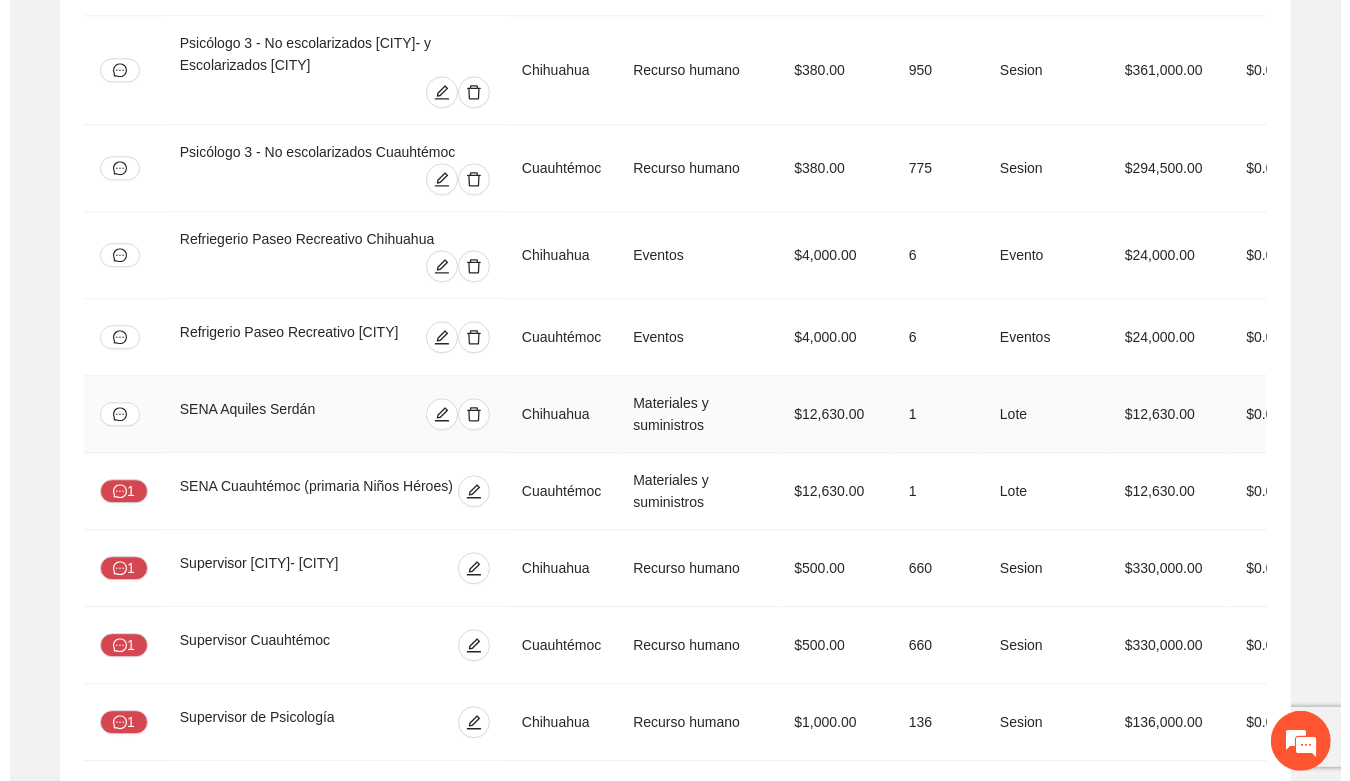scroll, scrollTop: 3625, scrollLeft: 0, axis: vertical 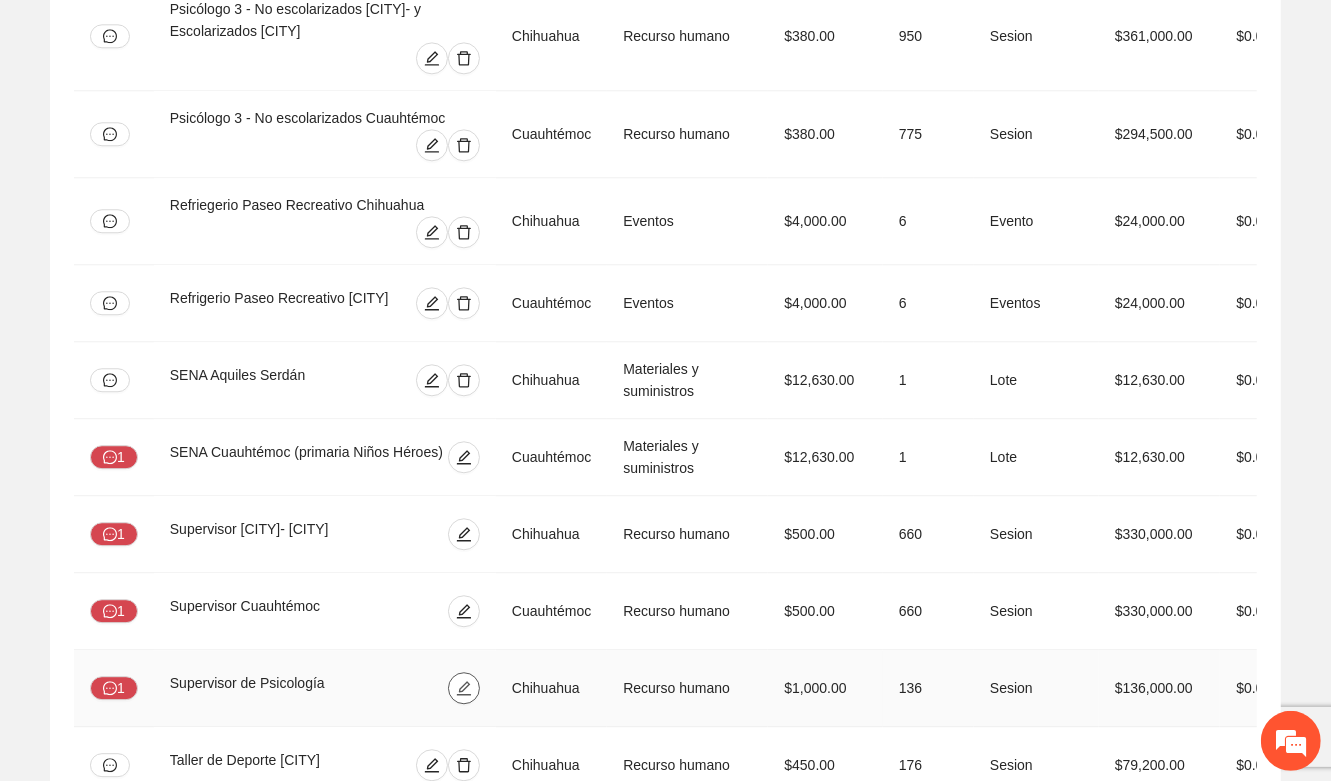 click 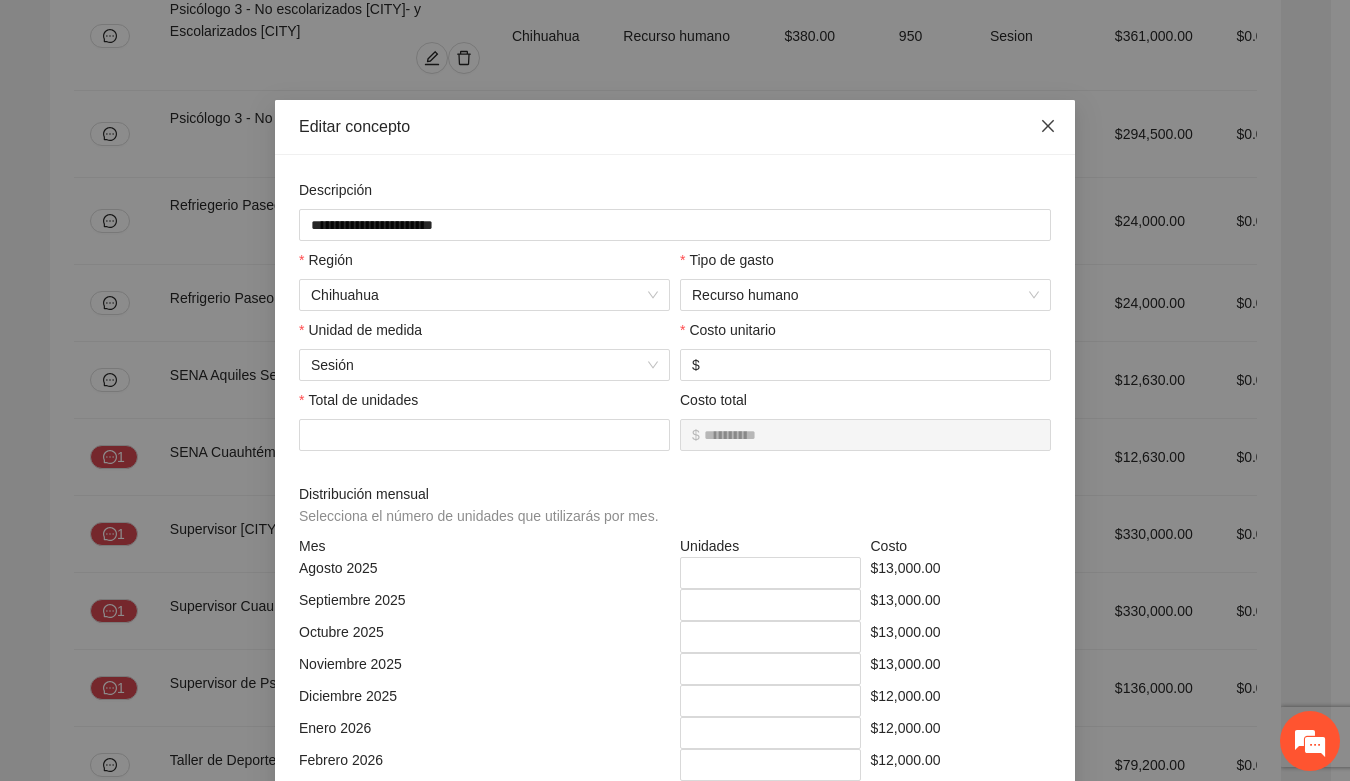 click 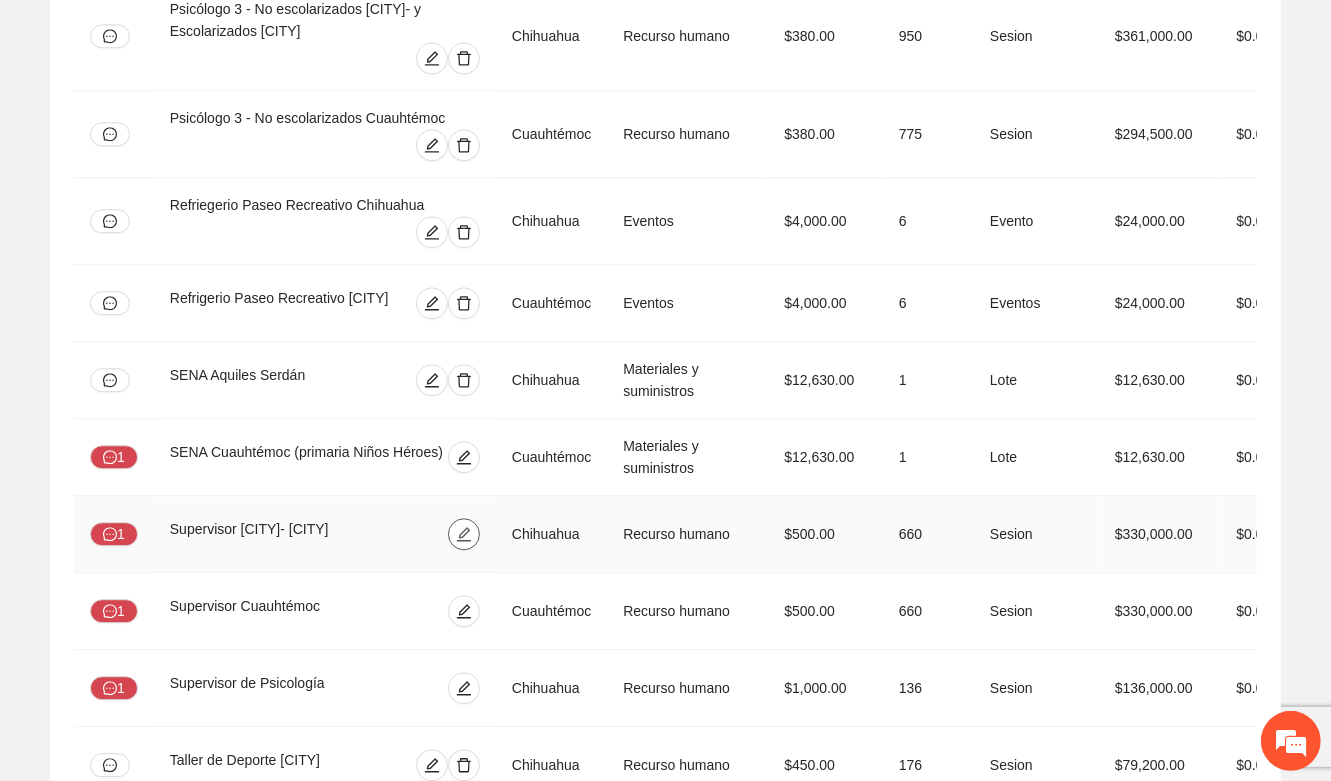 click 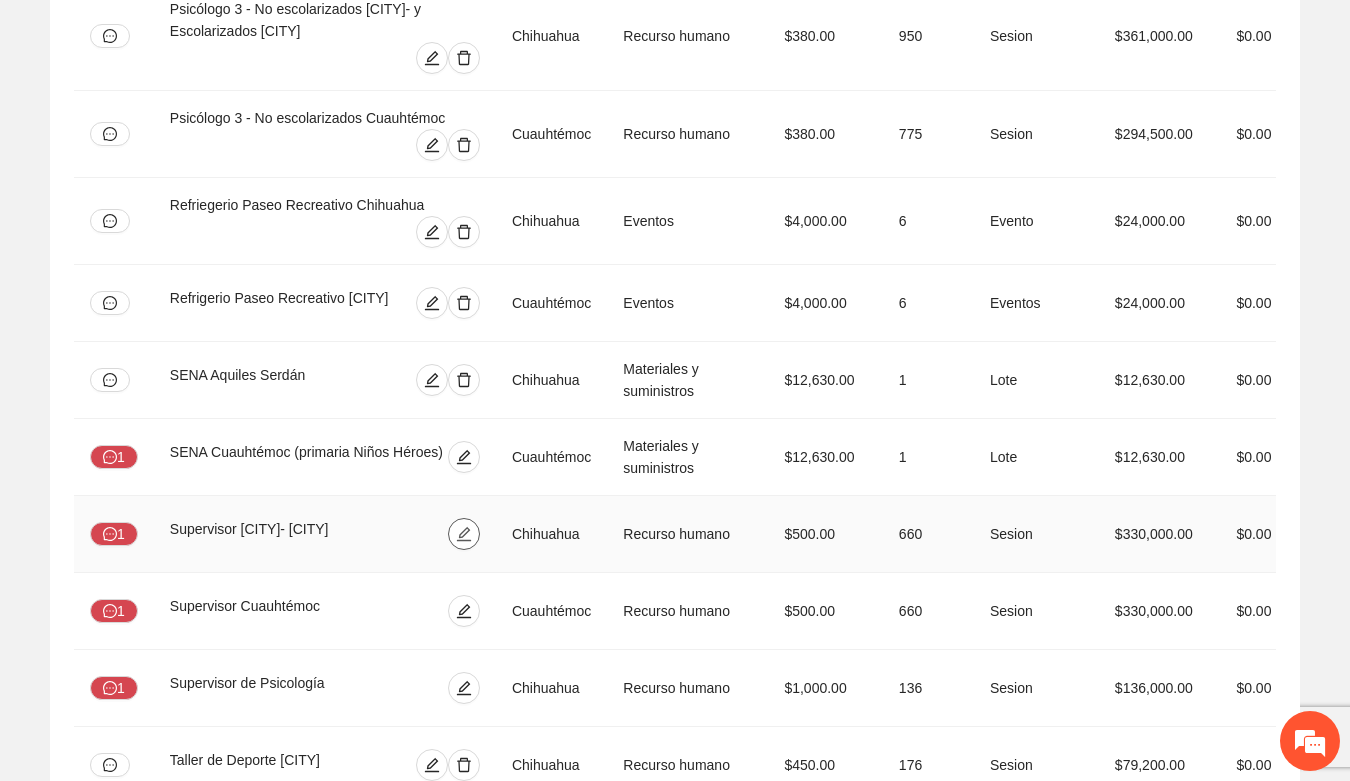 type on "**" 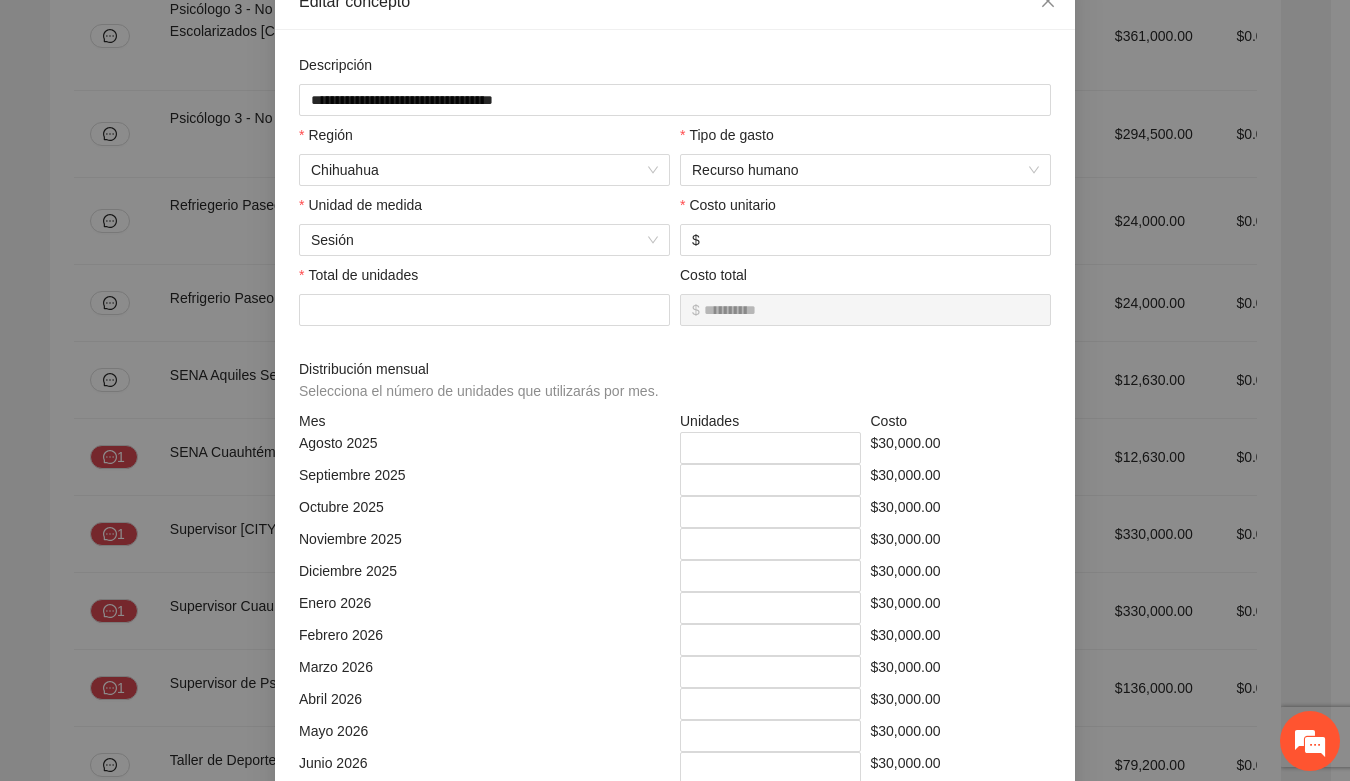 scroll, scrollTop: 250, scrollLeft: 0, axis: vertical 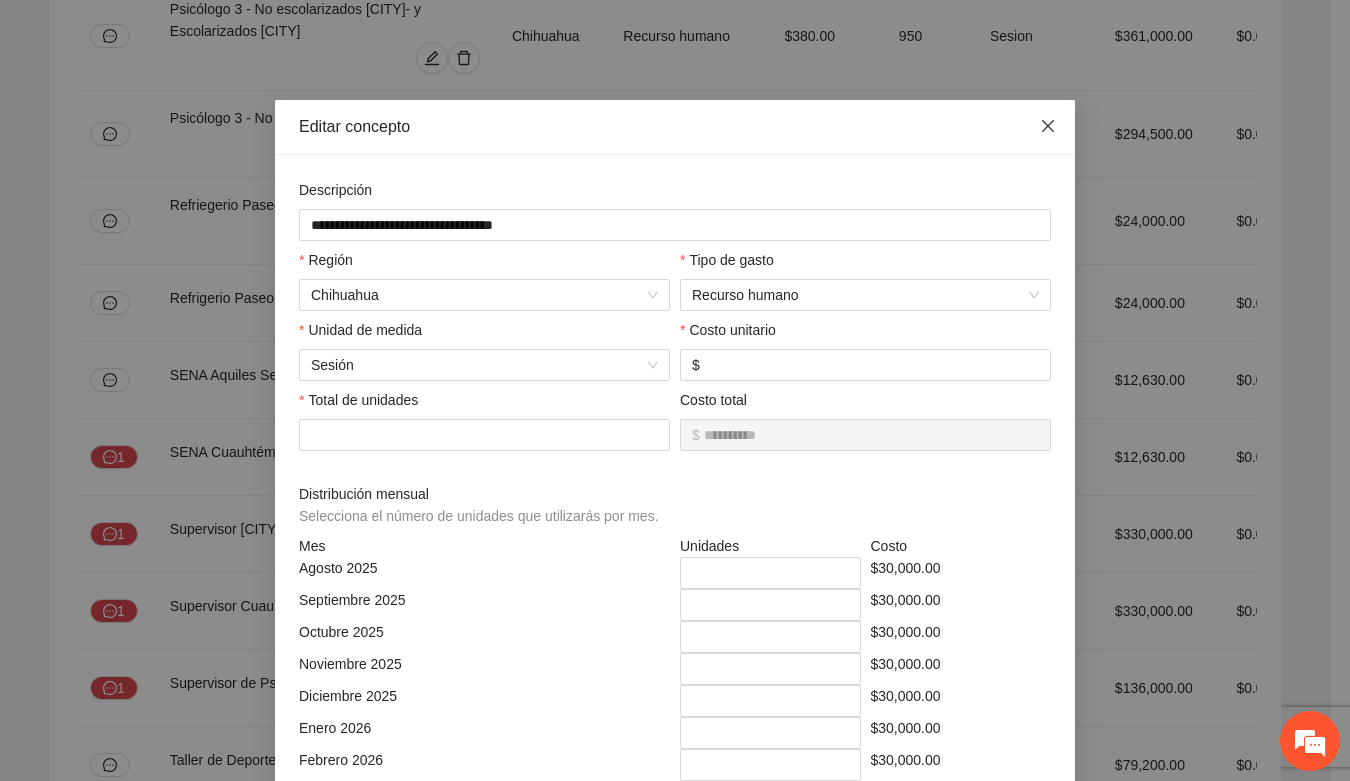 click 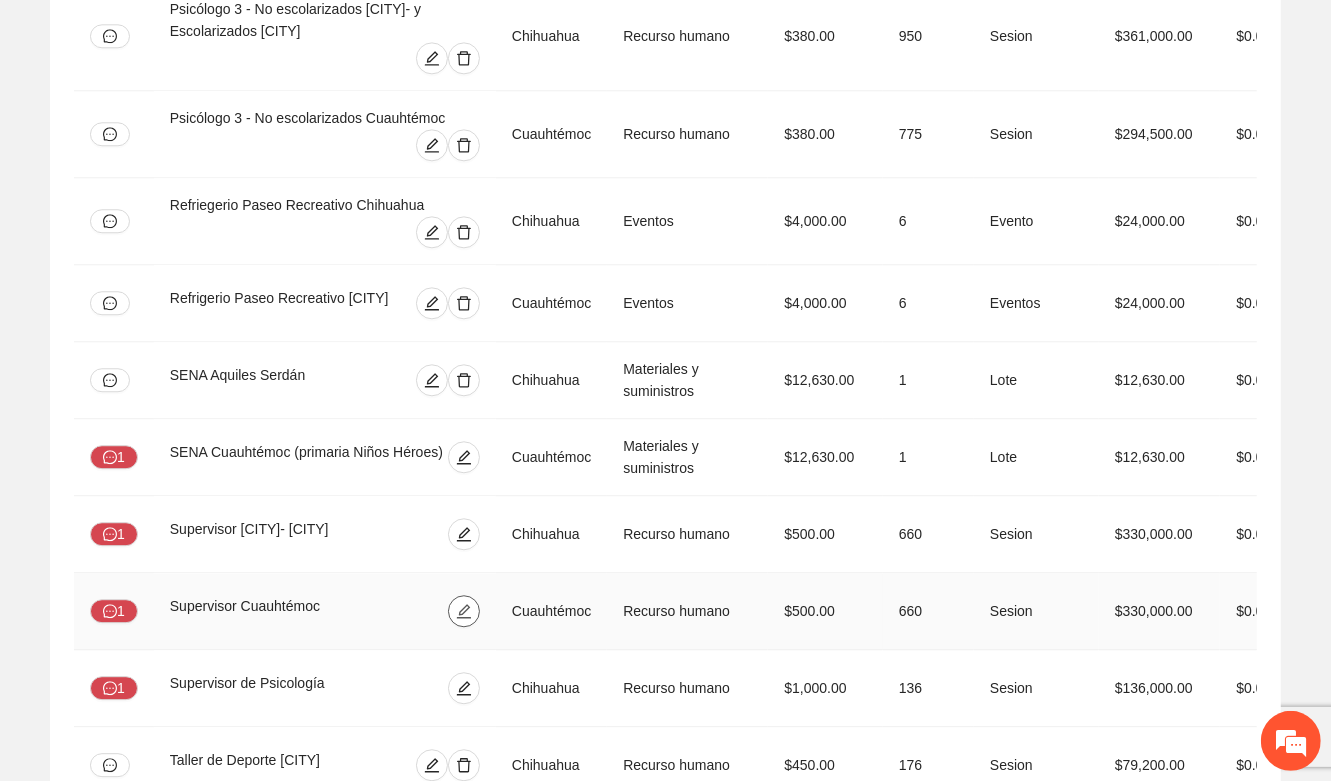 click 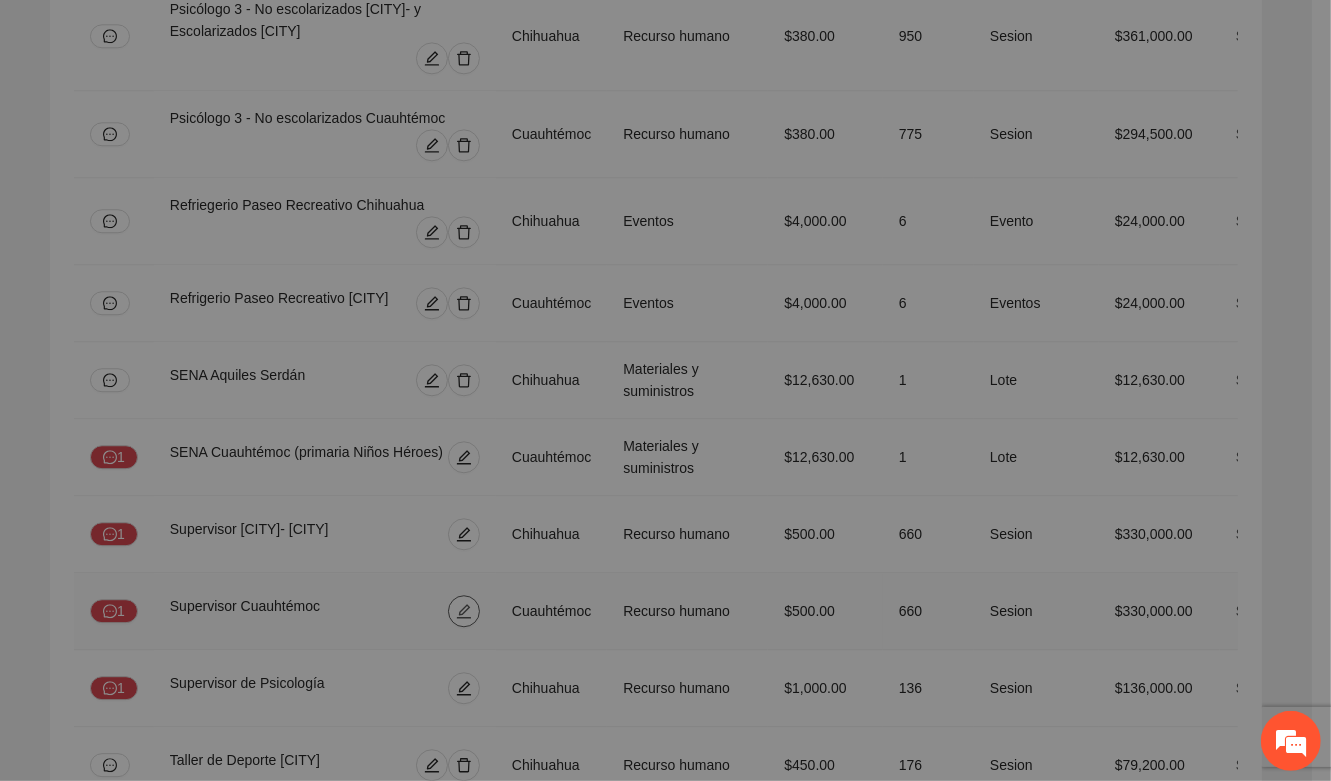 type on "**" 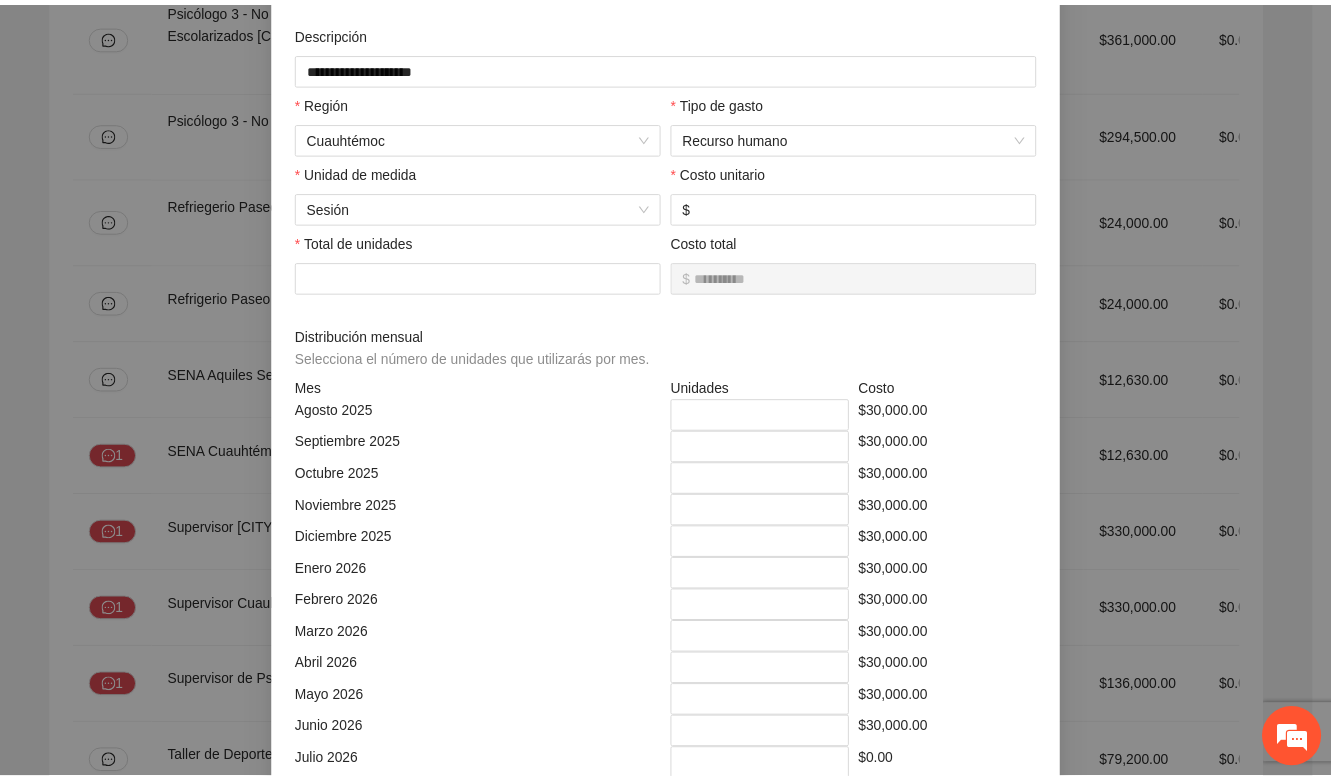scroll, scrollTop: 0, scrollLeft: 0, axis: both 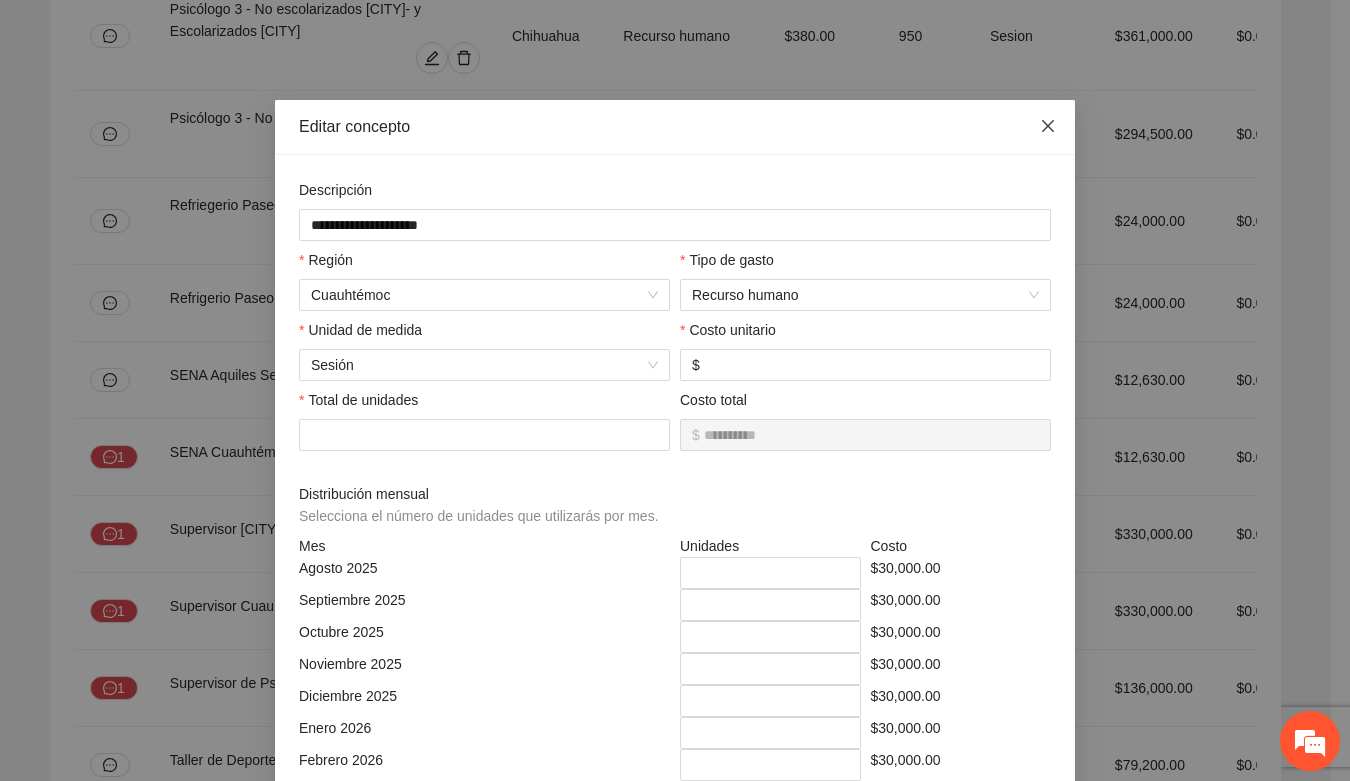click at bounding box center [1048, 127] 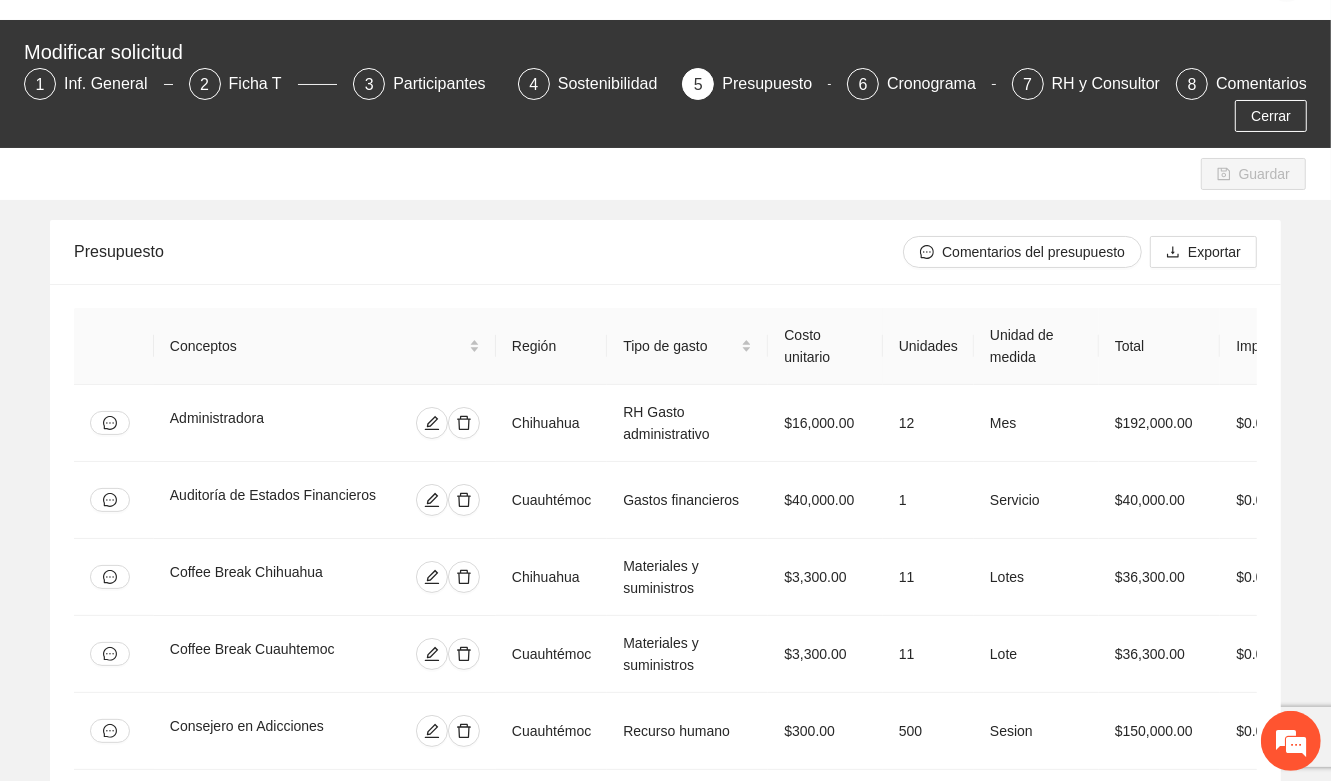 scroll, scrollTop: 0, scrollLeft: 0, axis: both 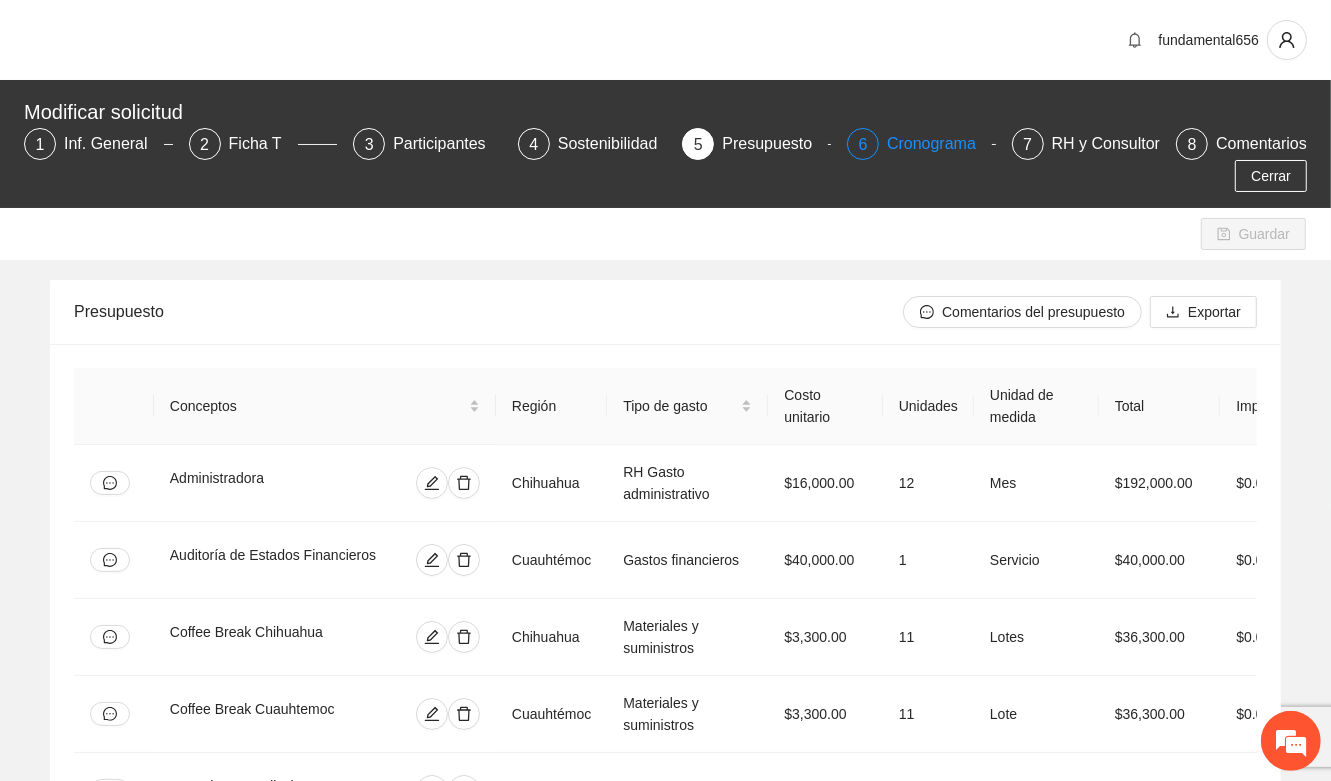 click on "Cronograma" at bounding box center [939, 144] 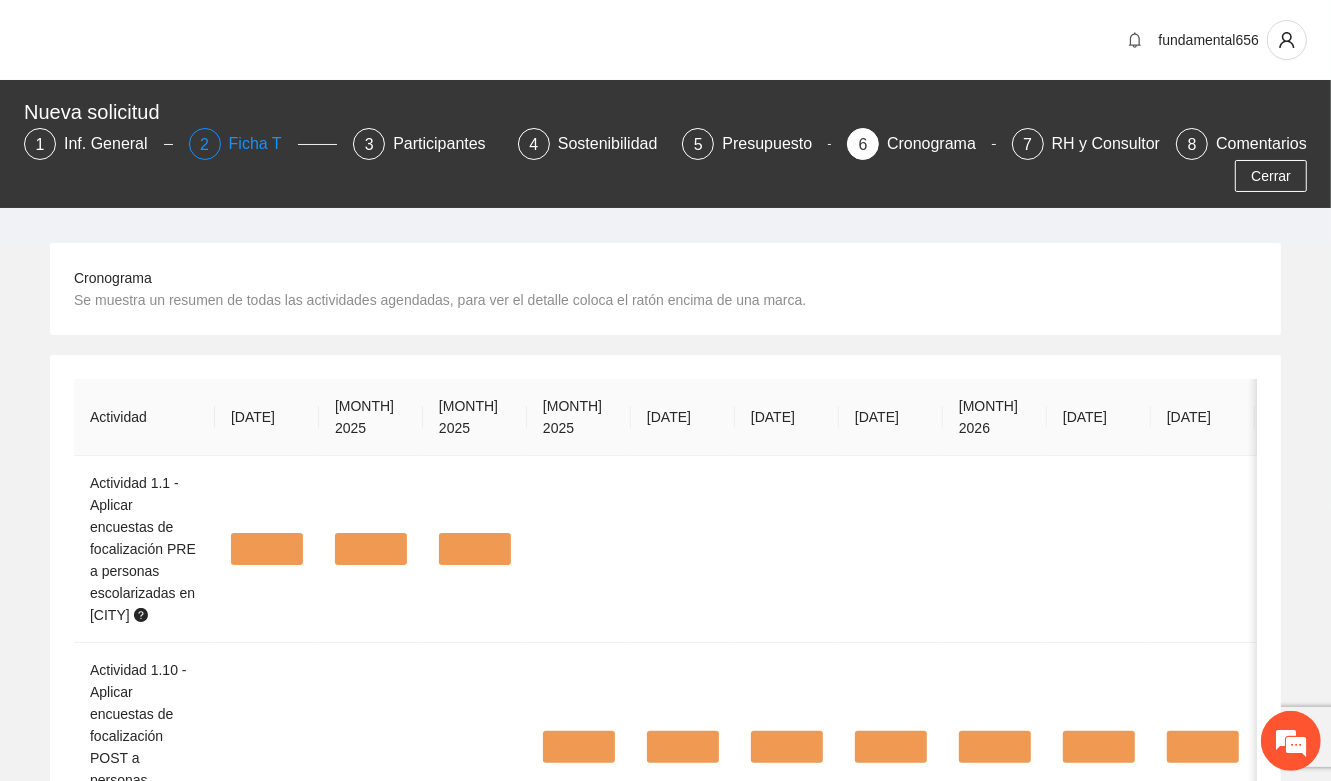 click on "Ficha T" at bounding box center [263, 144] 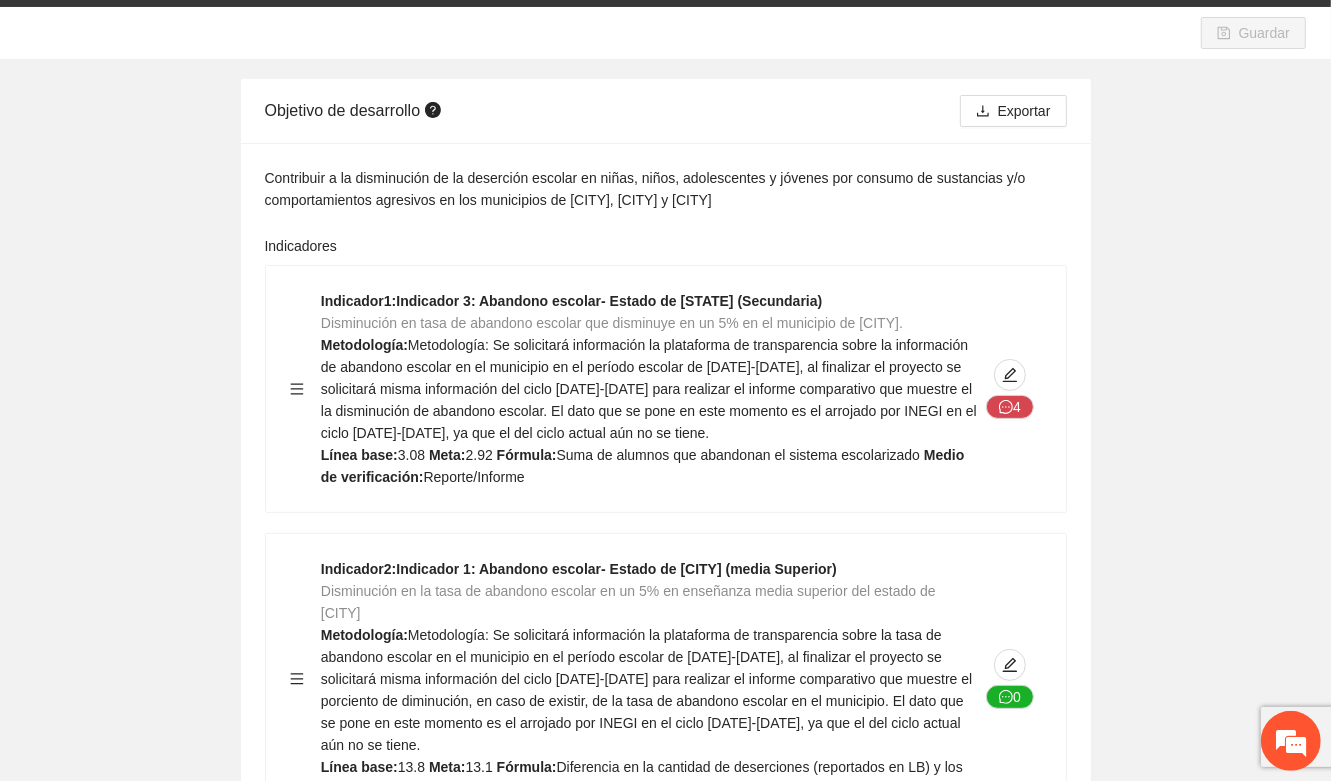 scroll, scrollTop: 0, scrollLeft: 0, axis: both 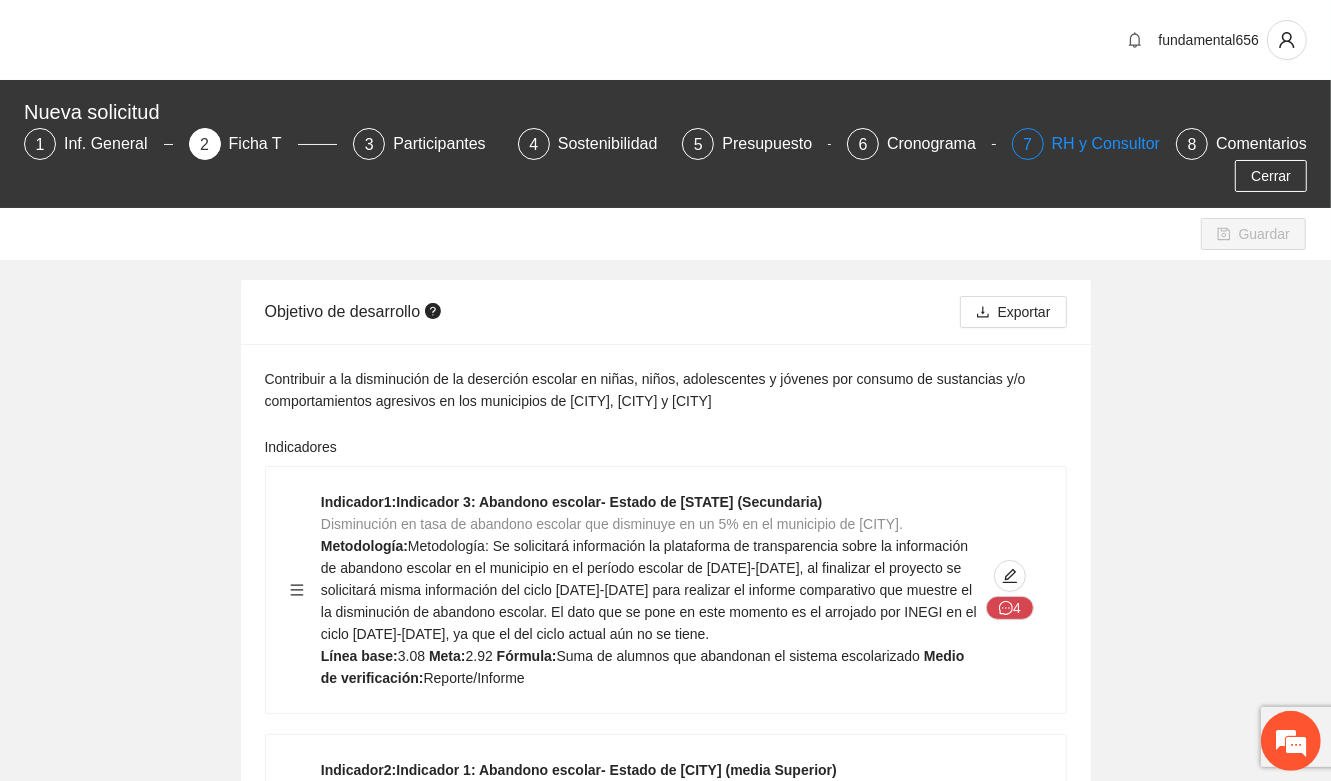click on "RH y Consultores" at bounding box center [1122, 144] 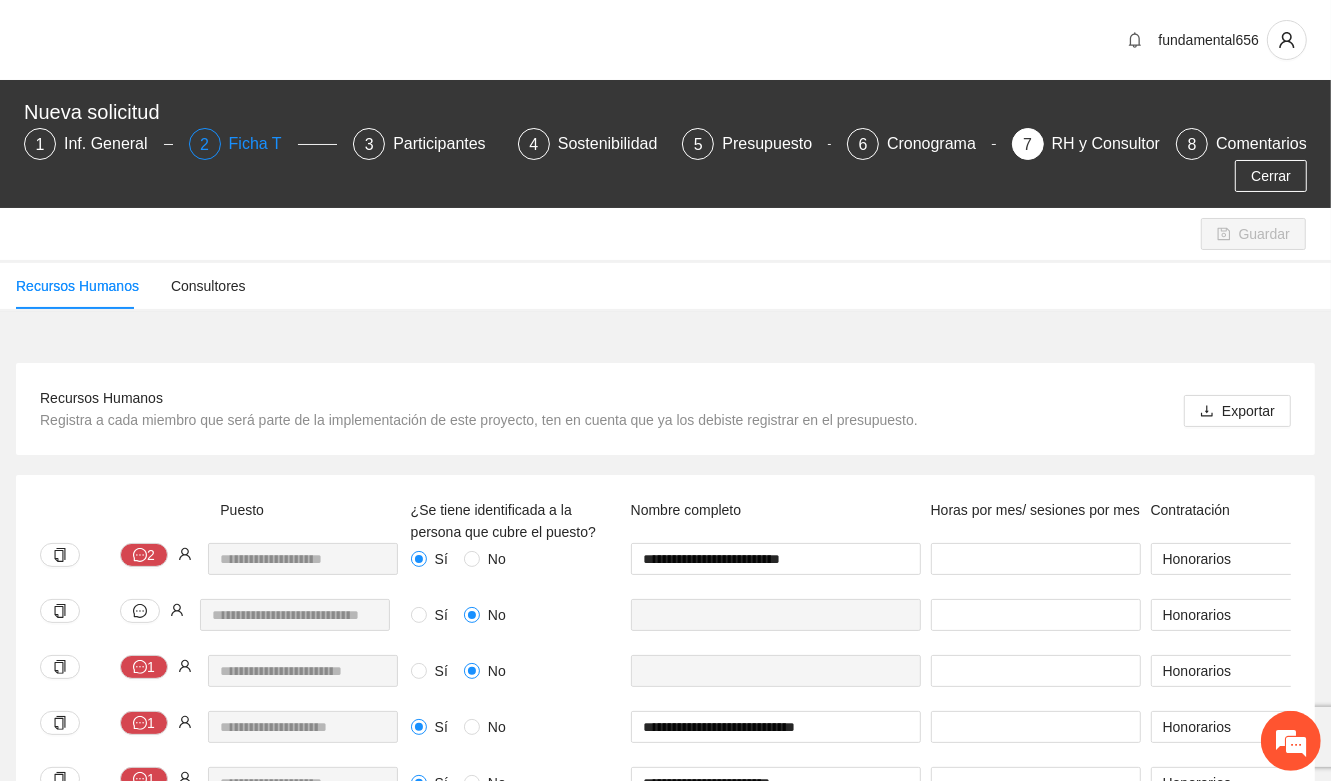 click on "Ficha T" at bounding box center (263, 144) 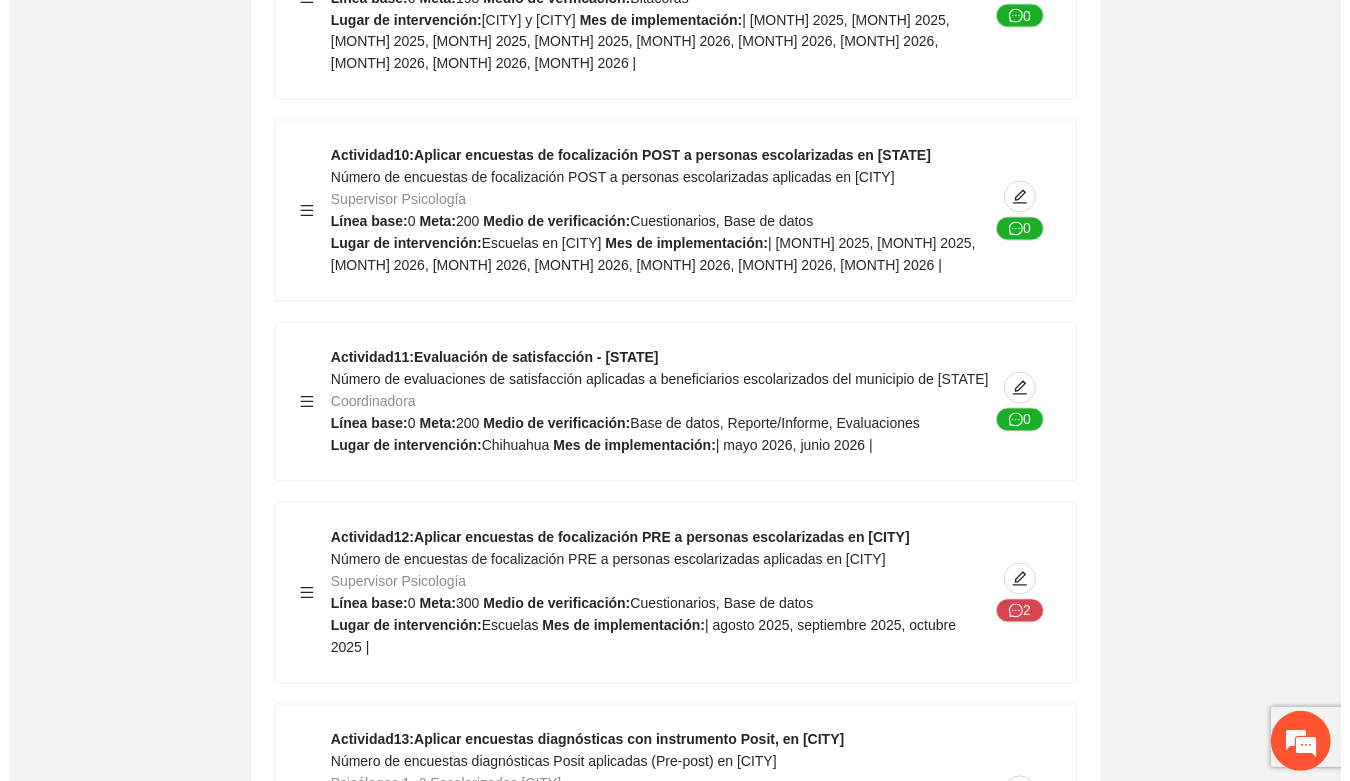 scroll, scrollTop: 8000, scrollLeft: 0, axis: vertical 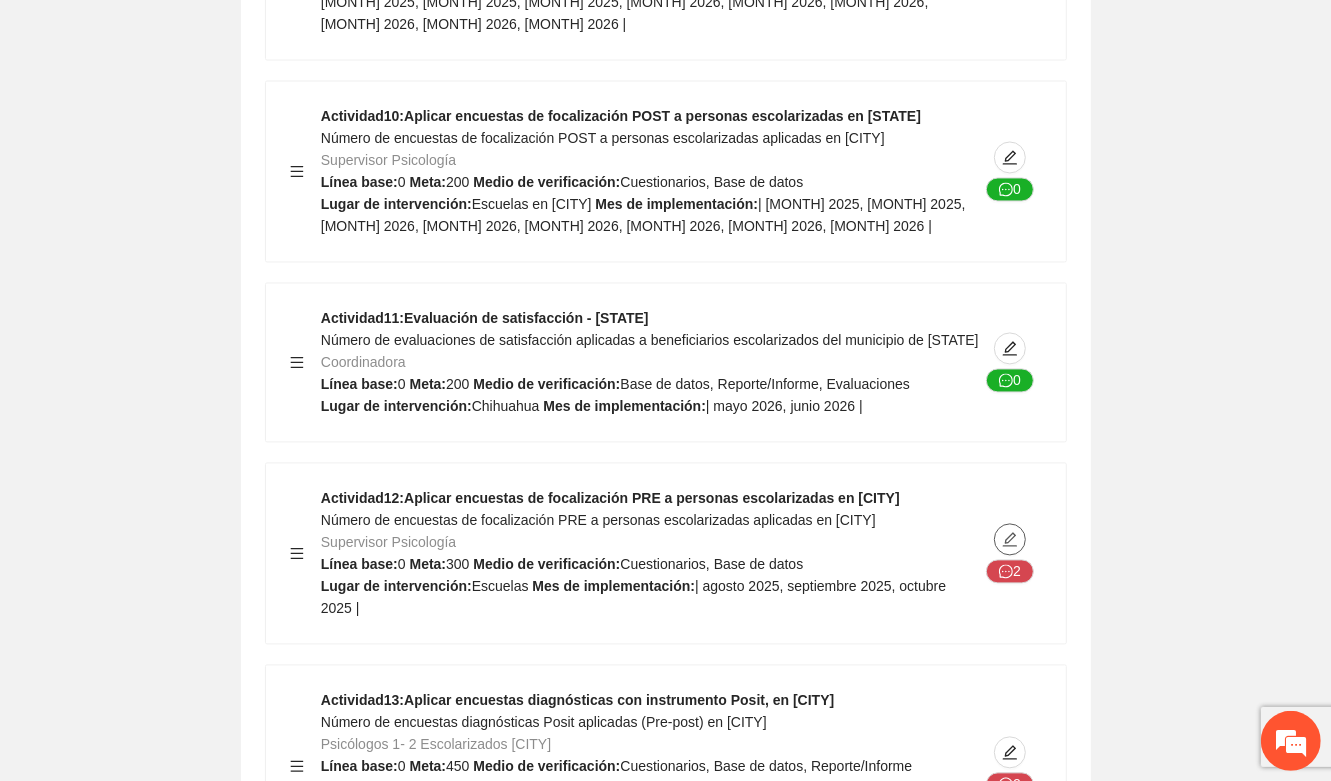 click 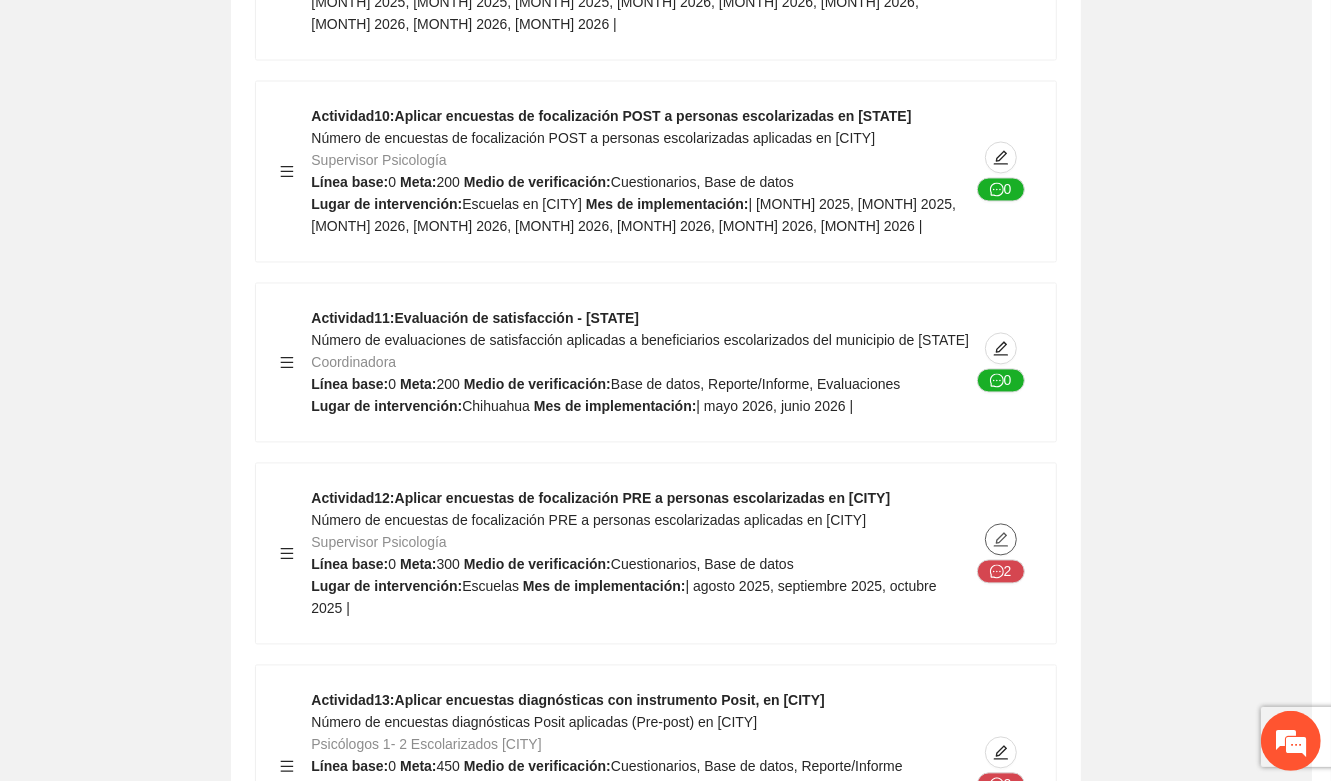 type on "********" 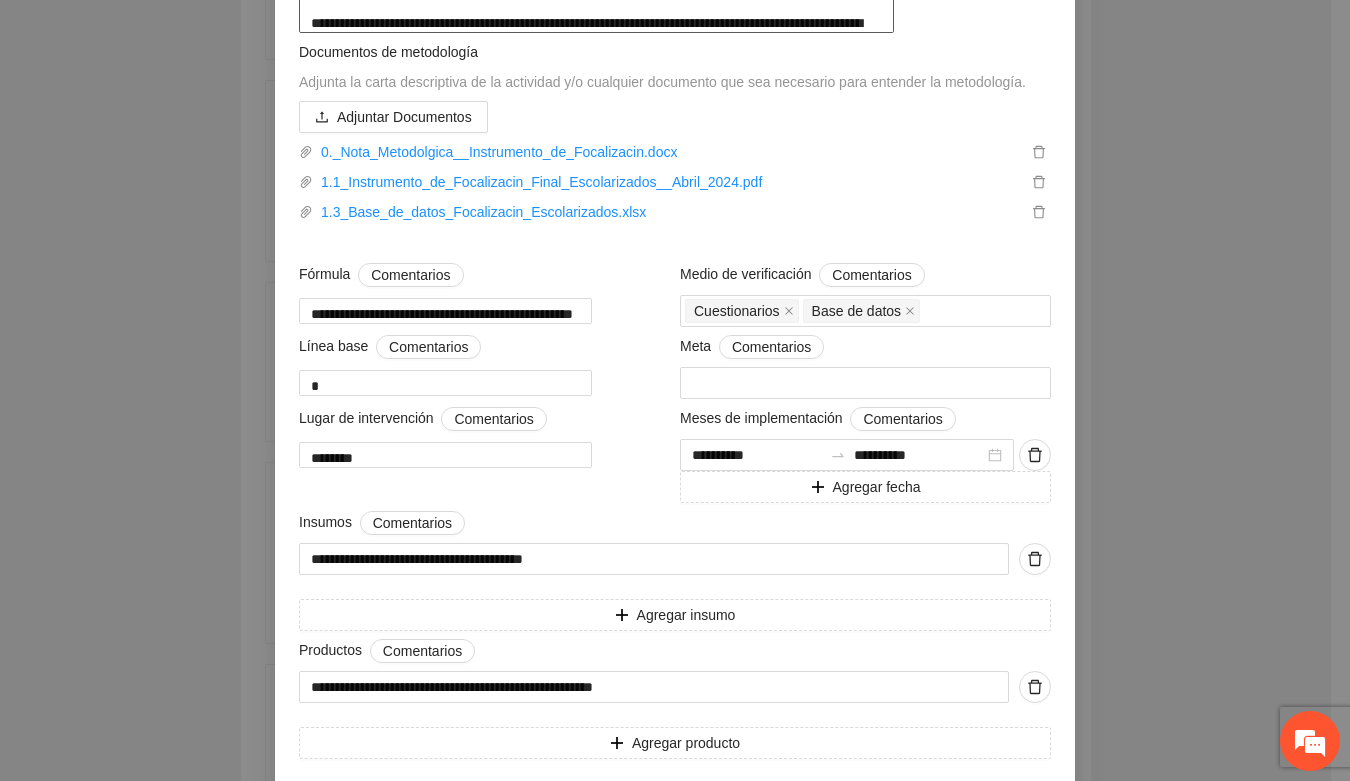 scroll, scrollTop: 875, scrollLeft: 0, axis: vertical 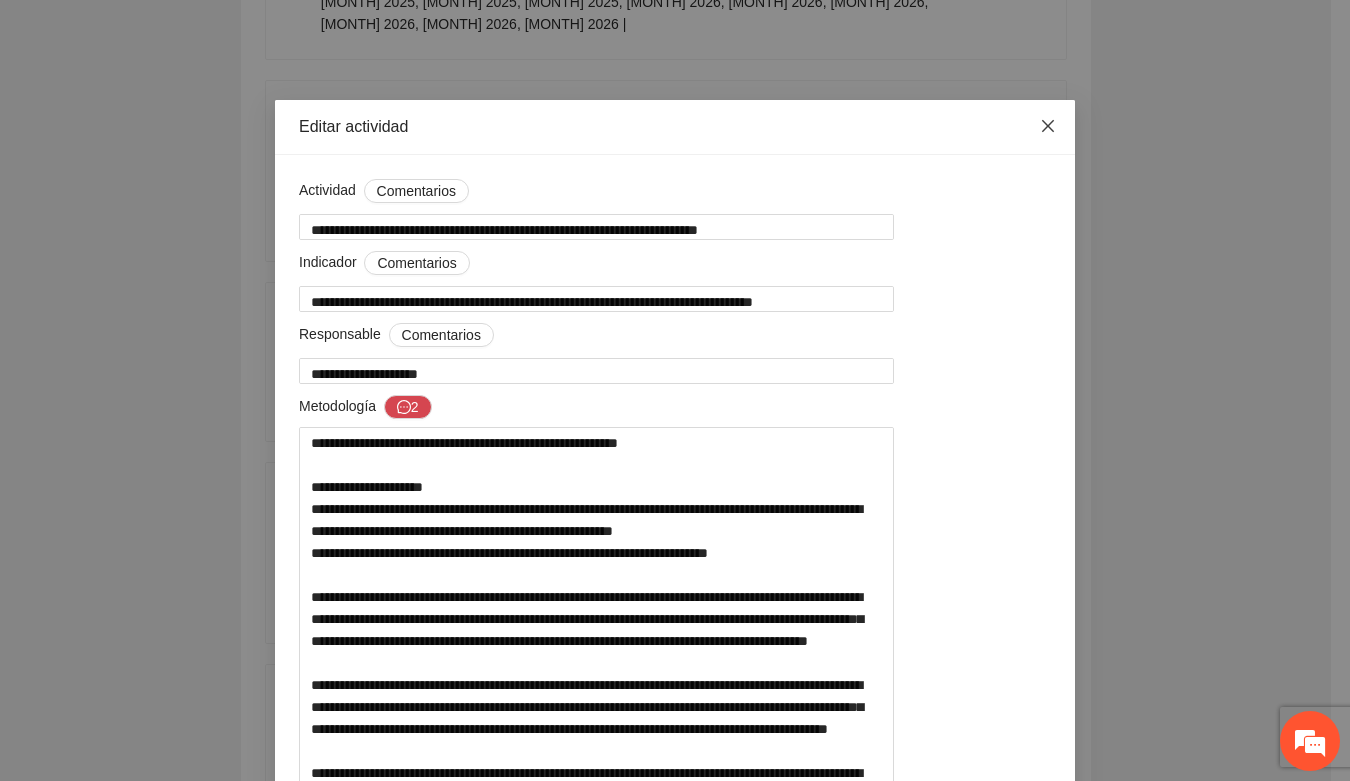 click 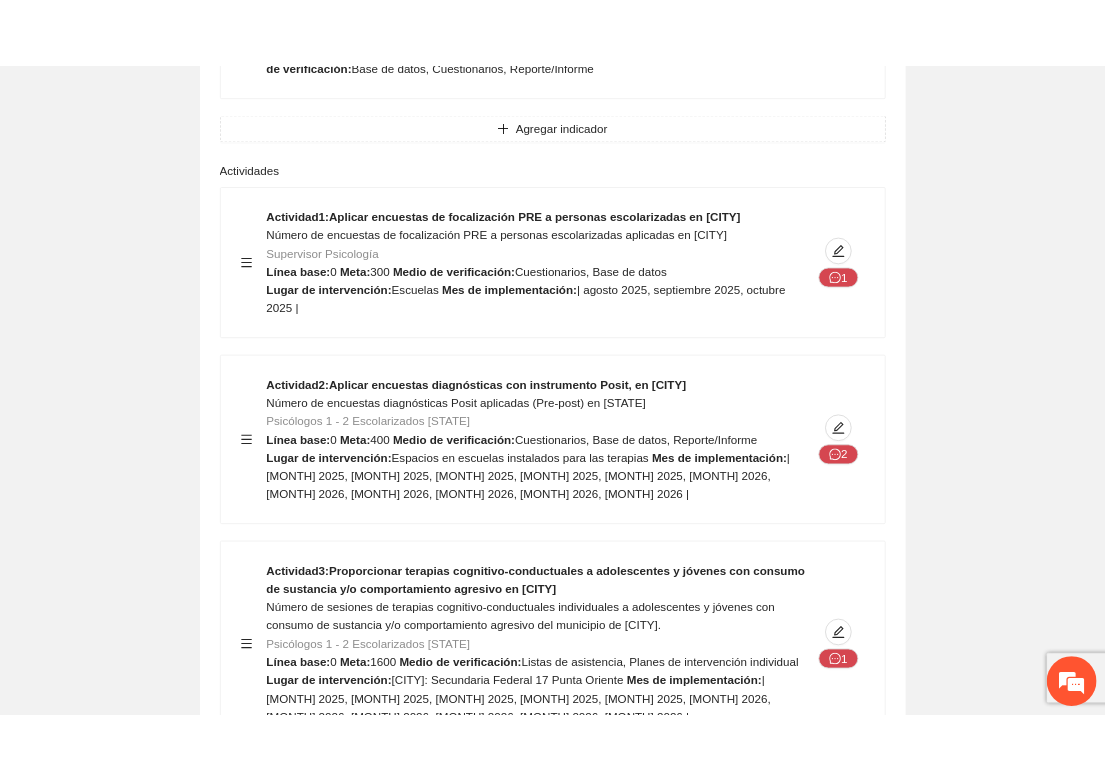 scroll, scrollTop: 5750, scrollLeft: 0, axis: vertical 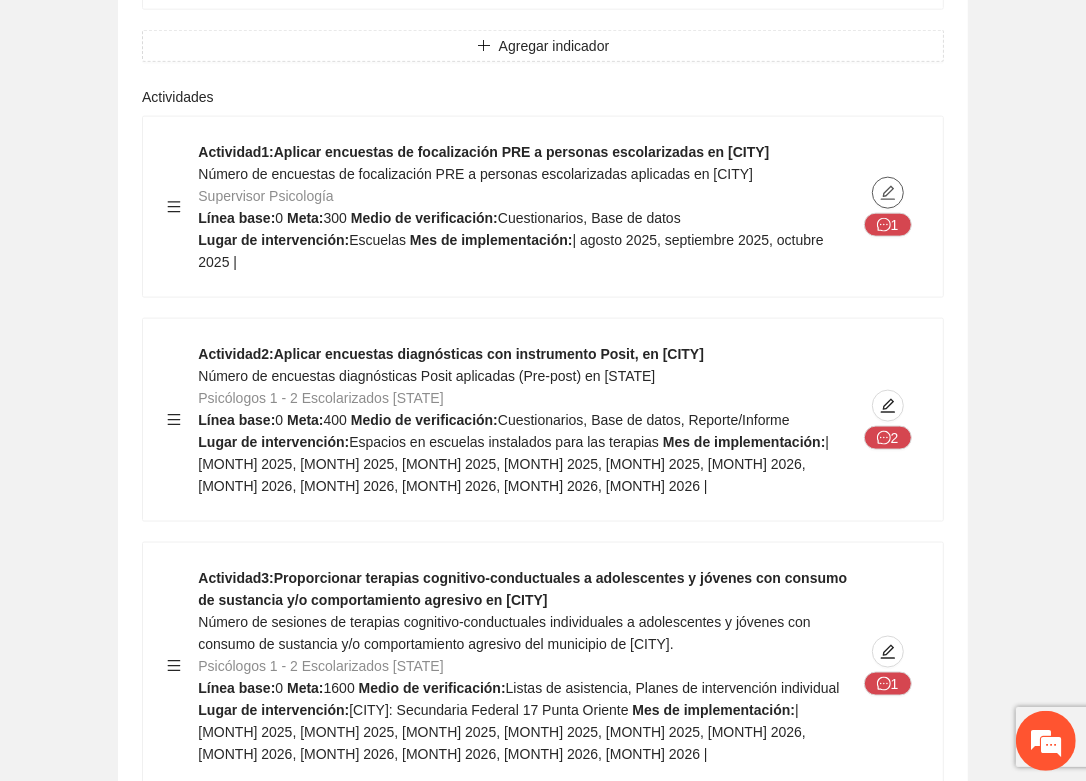 click at bounding box center [888, 193] 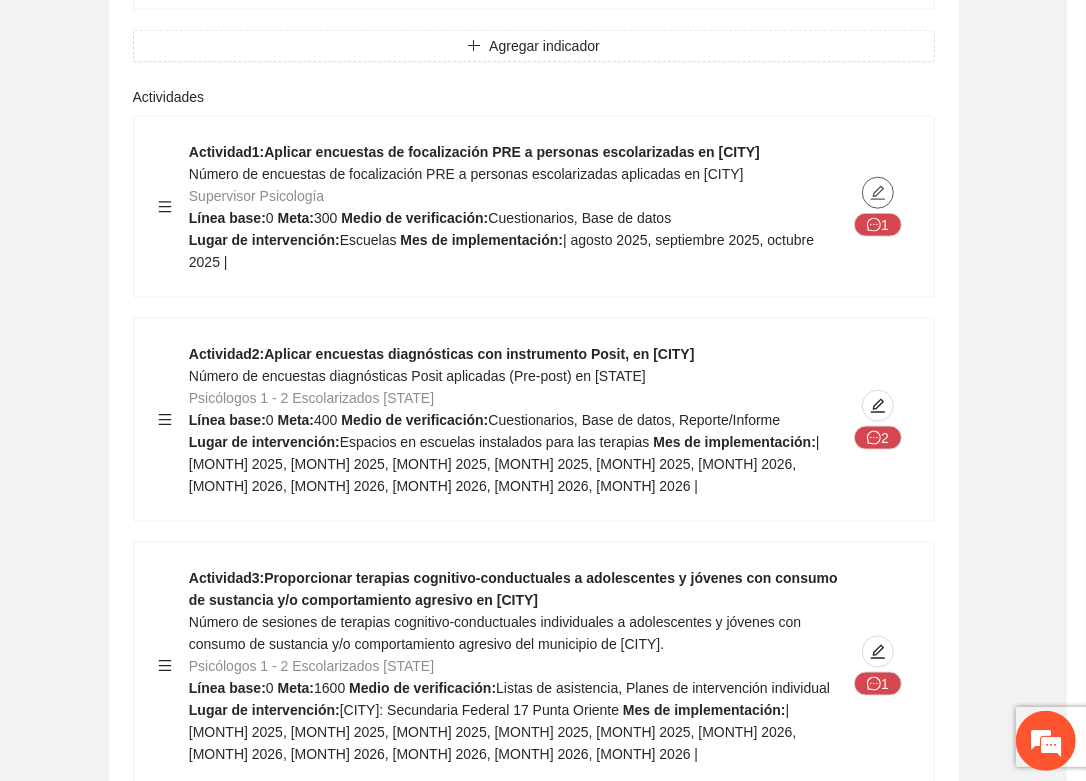 type on "********" 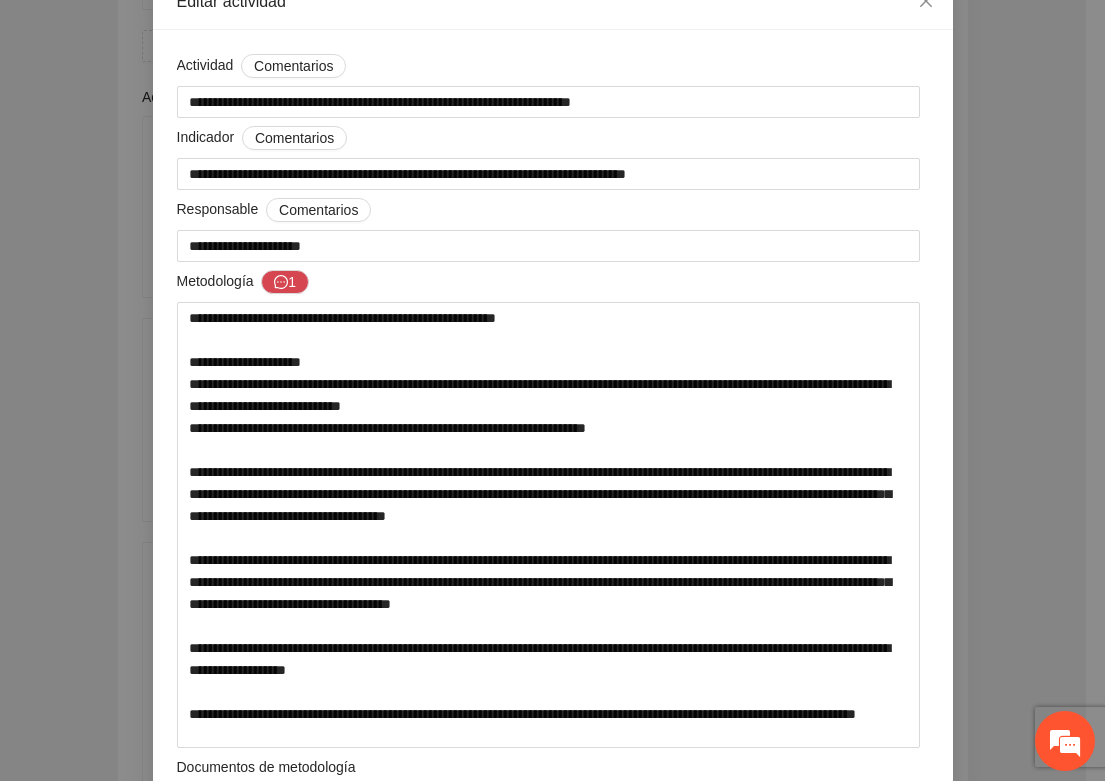 scroll, scrollTop: 0, scrollLeft: 0, axis: both 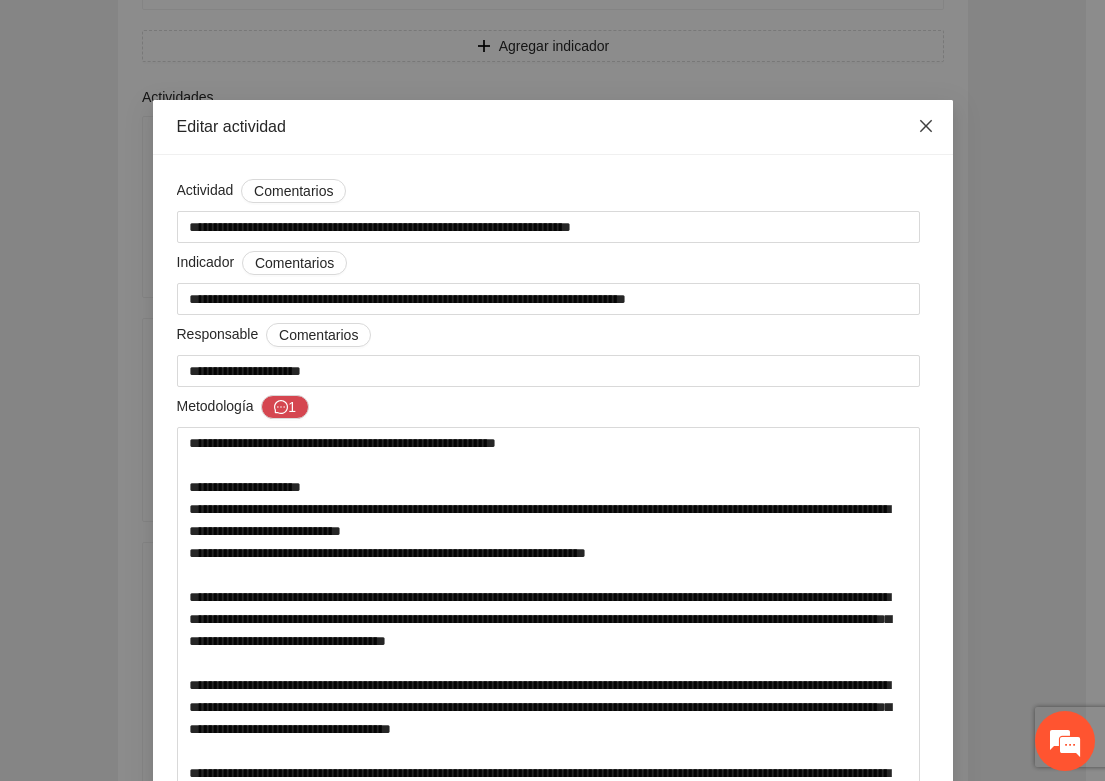 click 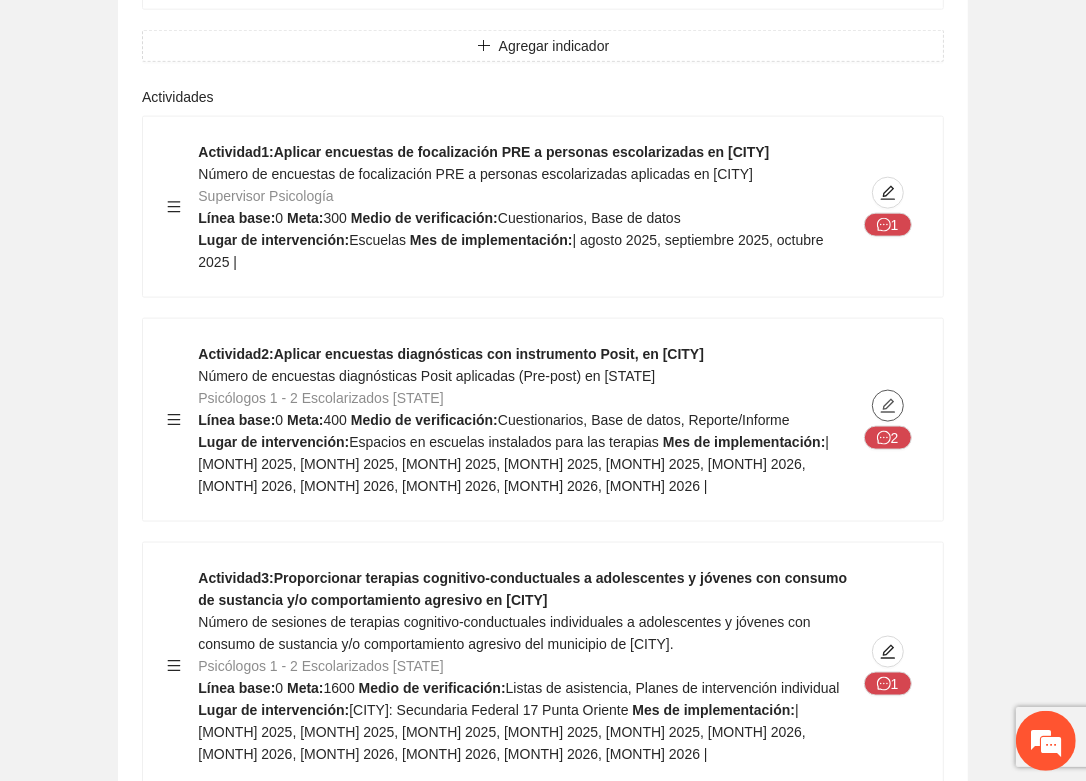 click 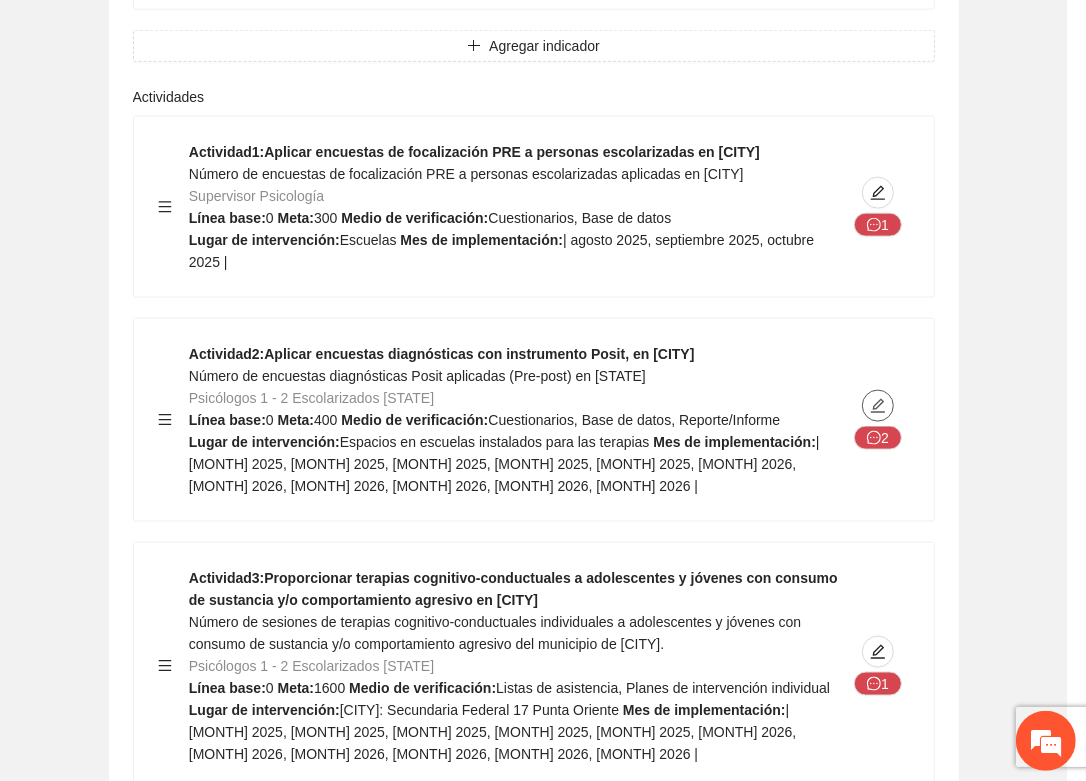 type on "**********" 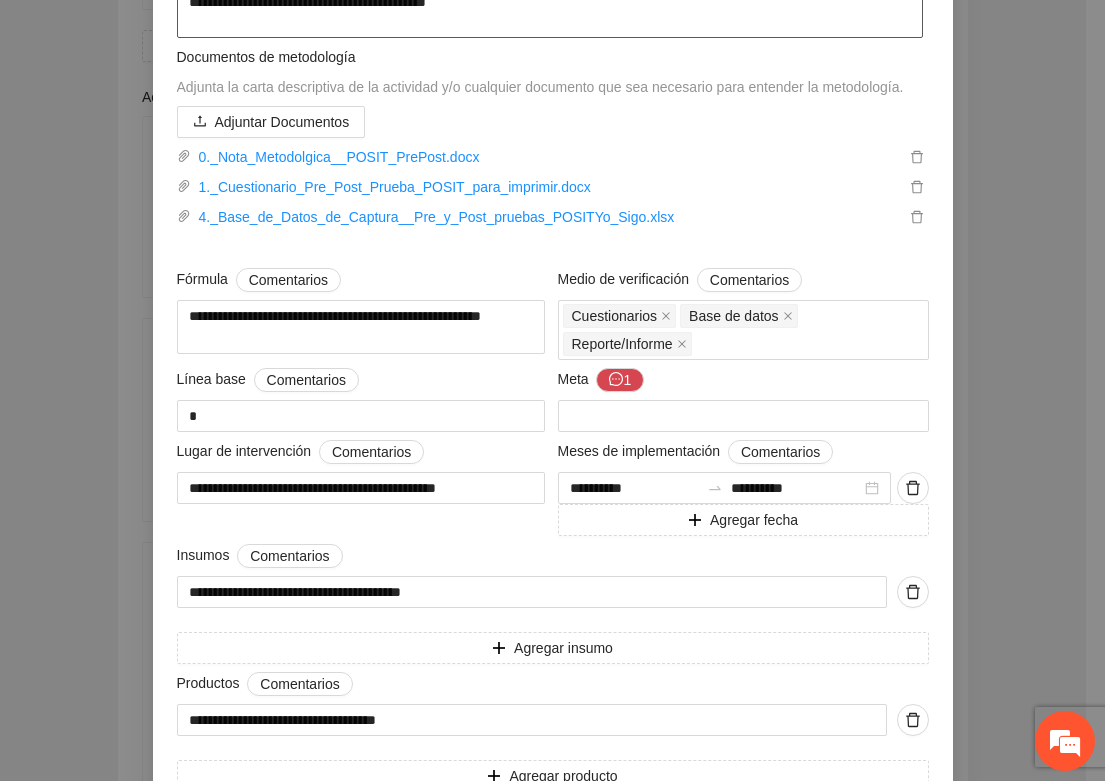 scroll, scrollTop: 867, scrollLeft: 0, axis: vertical 